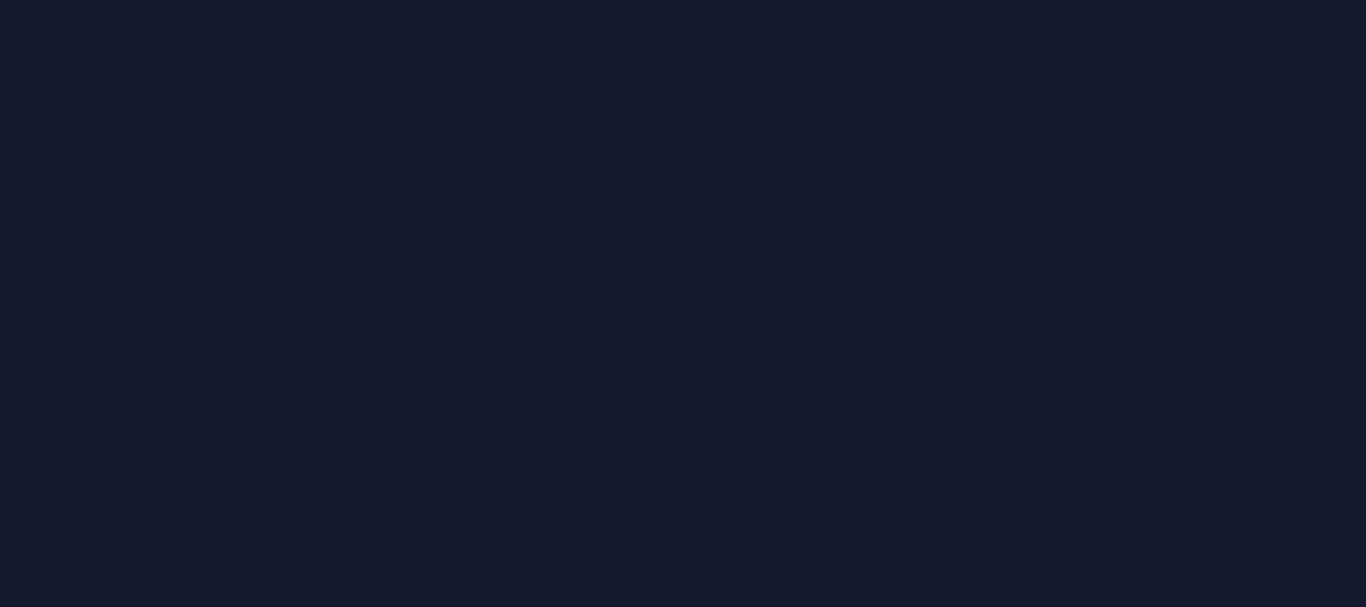 scroll, scrollTop: 0, scrollLeft: 0, axis: both 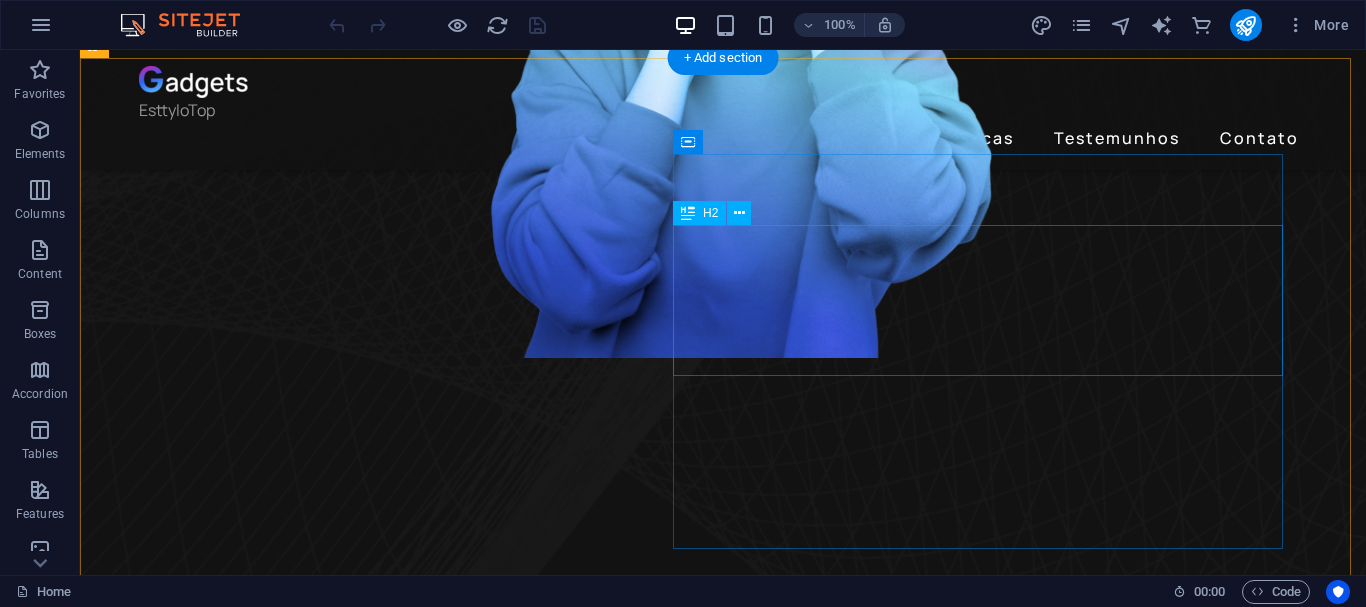 click on "A música é sempre a melhor alegria." at bounding box center (680, 4920) 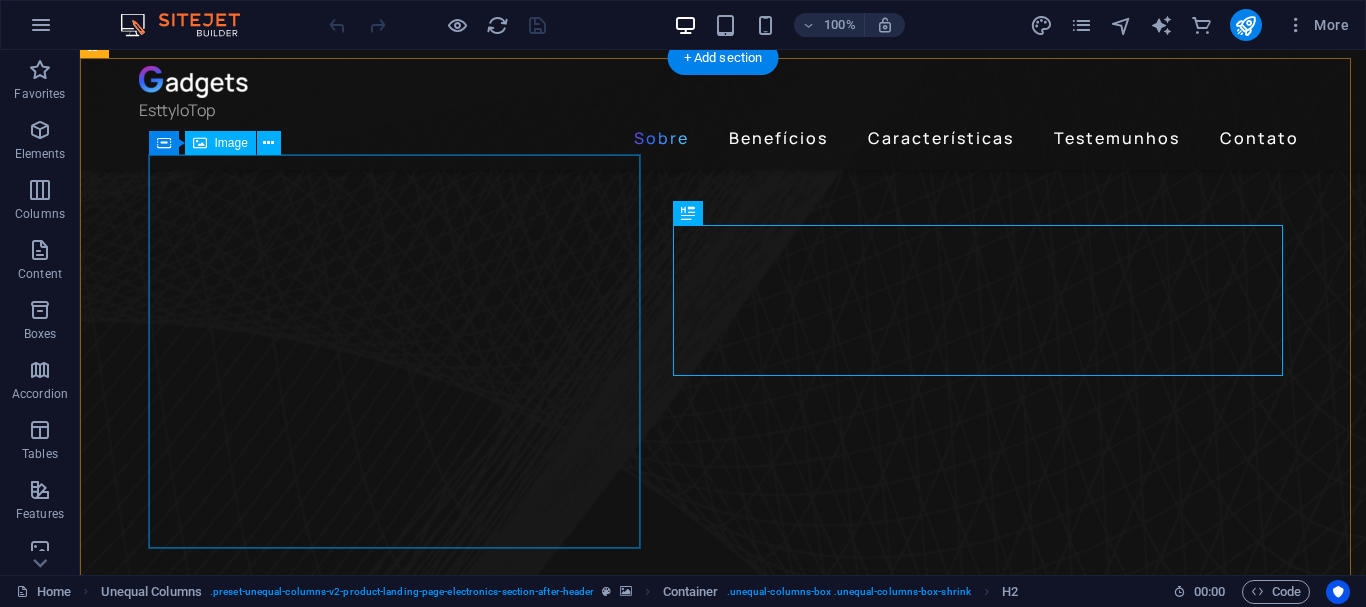 click at bounding box center [680, 4414] 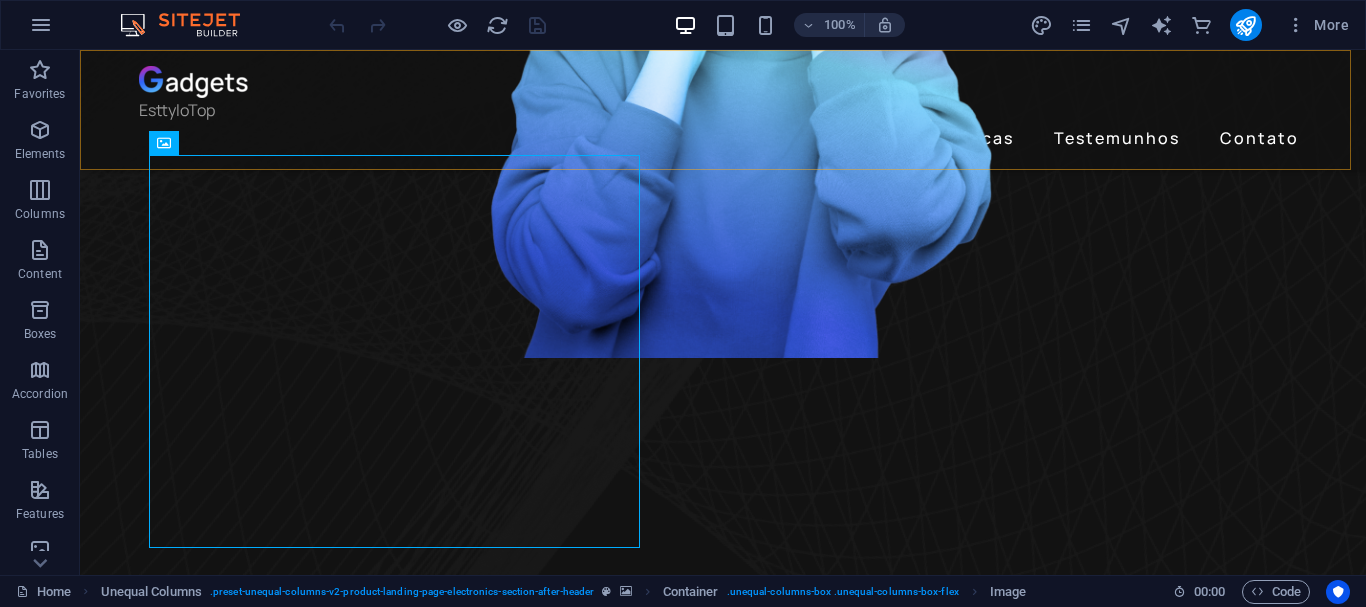 click on "EsttyloTop Sobre Benefícios Características Testemunhos Contato" at bounding box center [723, 110] 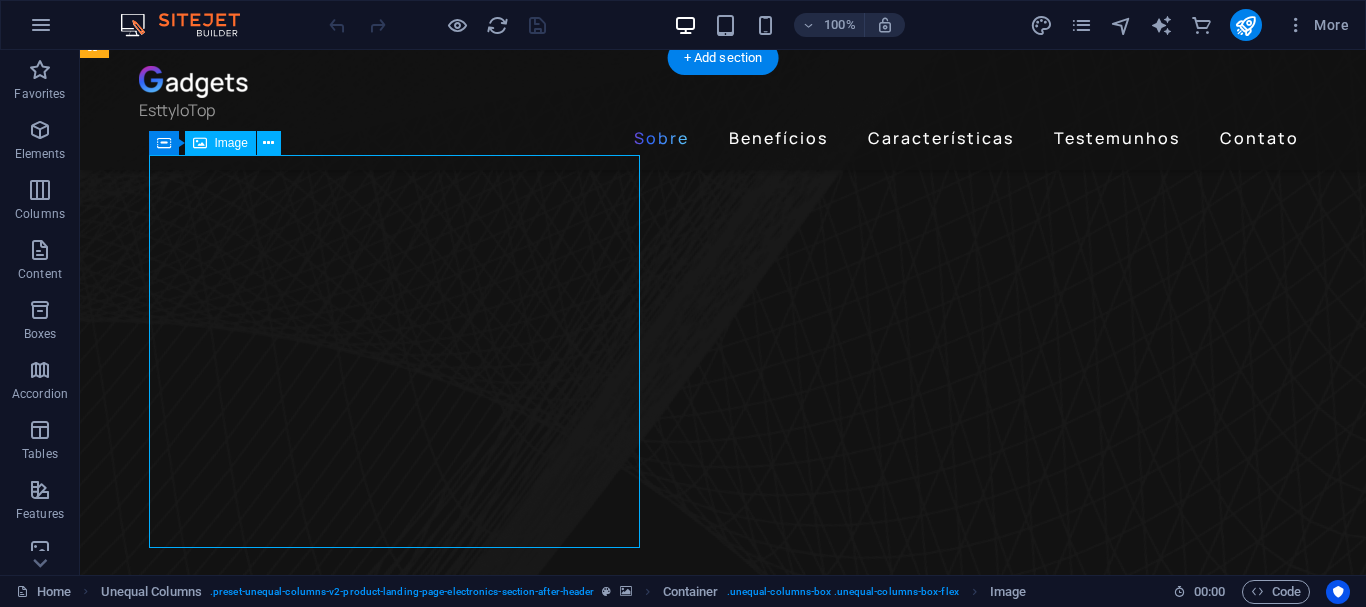 click at bounding box center (680, 4414) 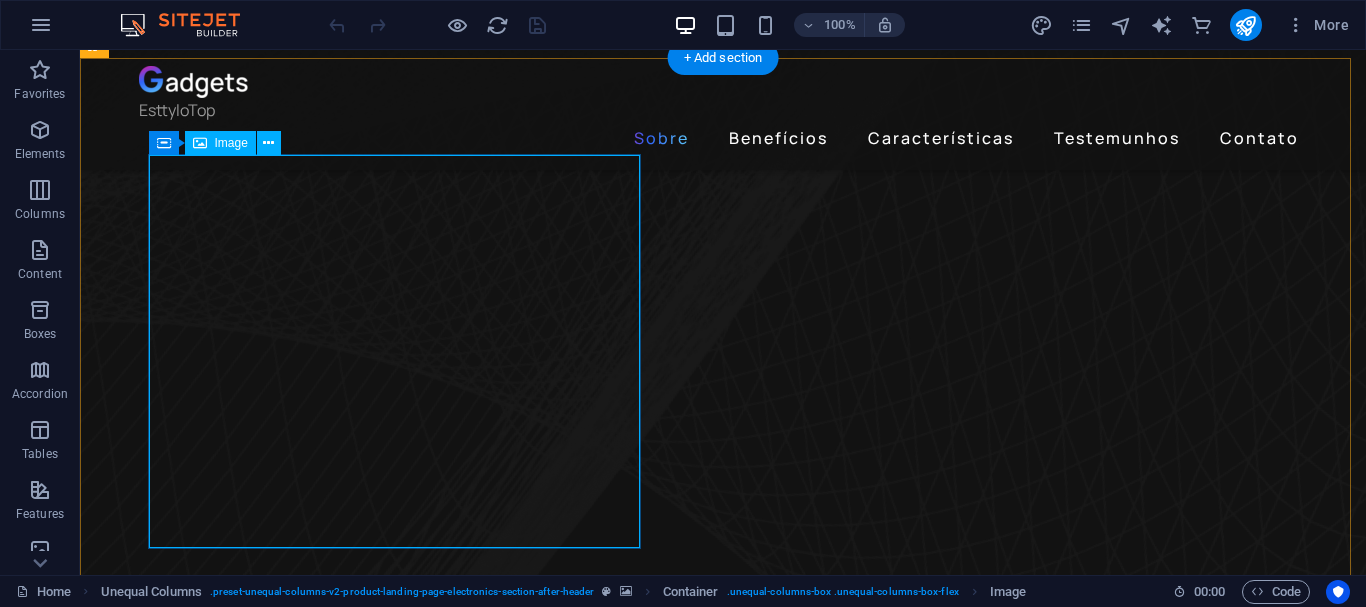 click at bounding box center (680, 4414) 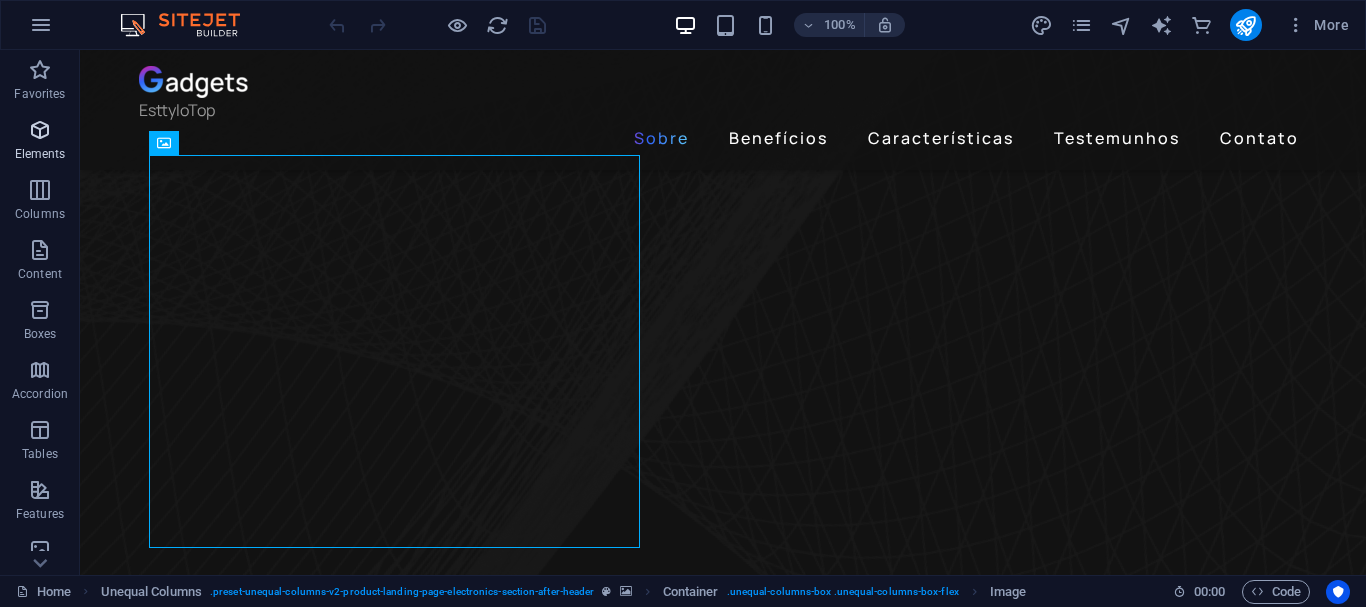 click on "Elements" at bounding box center [40, 142] 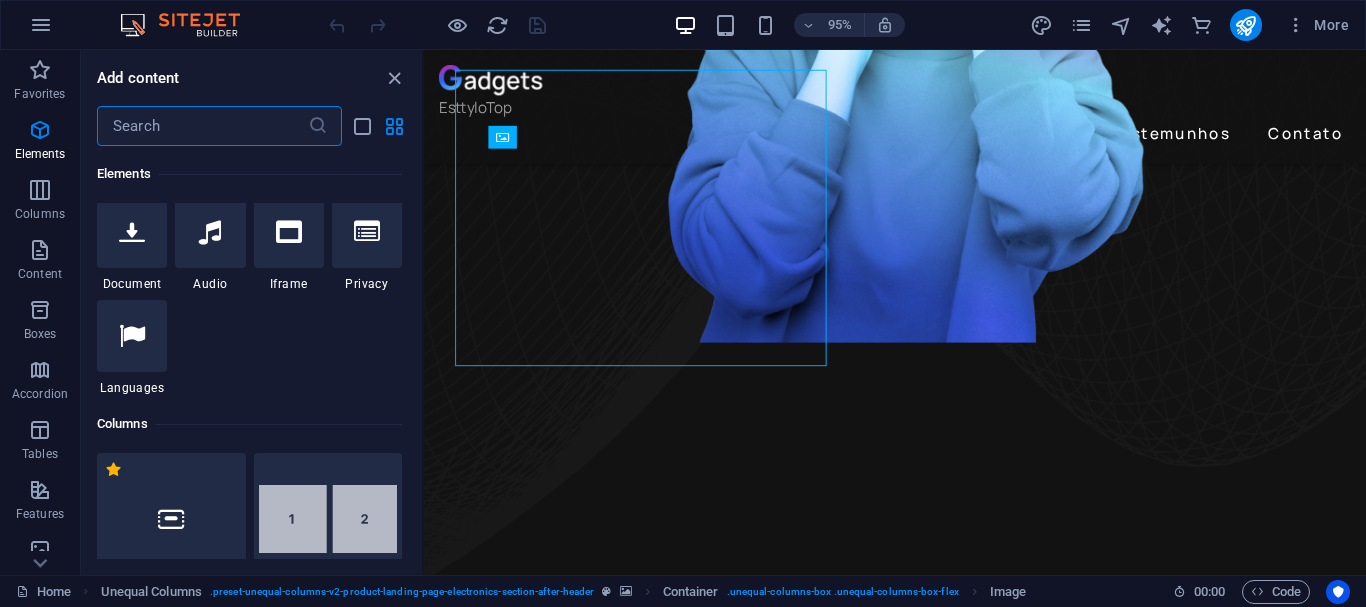 scroll, scrollTop: 713, scrollLeft: 0, axis: vertical 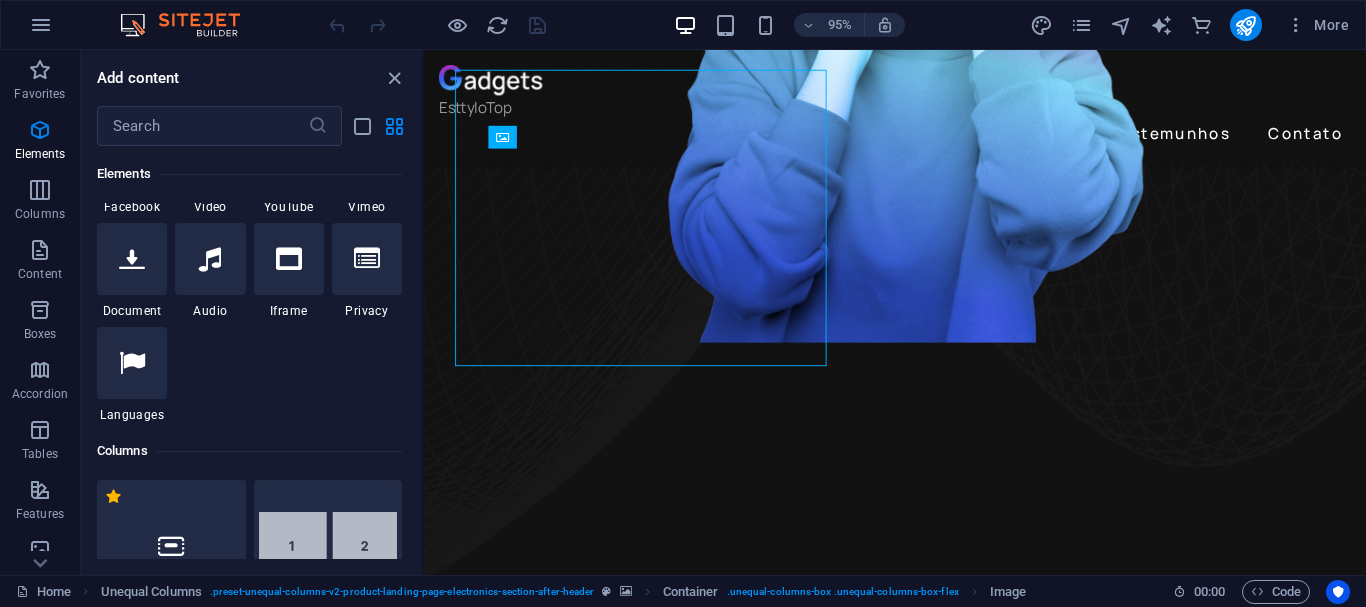 click on "Add content ​ Favorites 1 Star Headline 1 Star Container Elements 1 Star Headline 1 Star Text 1 Star Image 1 Star Container 1 Star Spacer 1 Star Separator 1 Star HTML 1 Star Icon 1 Star Button 1 Star Logo 1 Star SVG 1 Star Image slider 1 Star Slider 1 Star Gallery 1 Star Menu 1 Star Map 1 Star Facebook 1 Star Video 1 Star YouTube 1 Star Vimeo 1 Star Document 1 Star Audio 1 Star Iframe 1 Star Privacy 1 Star Languages Columns 1 Star Container 1 Star 2 columns 1 Star 3 columns 1 Star 4 columns 1 Star 5 columns 1 Star 6 columns 1 Star 40-60 1 Star 20-80 1 Star 80-20 1 Star 30-70 1 Star 70-30 1 Star Unequal Columns 1 Star 25-25-50 1 Star 25-50-25 1 Star 50-25-25 1 Star 20-60-20 1 Star 50-16-16-16 1 Star 16-16-16-50 1 Star Grid 2-1 1 Star Grid 1-2 1 Star Grid 3-1 1 Star Grid 1-3 1 Star Grid 4-1 1 Star Grid 1-4 1 Star Grid 1-2-1 1 Star Grid 1-1-2 1 Star Grid 2h-2v 1 Star Grid 2v-2h 1 Star Grid 2-1-2 1 Star Grid 3-4 Content 1 Star Text in columns 1 Star Text 1 Star Text with separator 1 Star Image with text box ​" at bounding box center [251, 312] 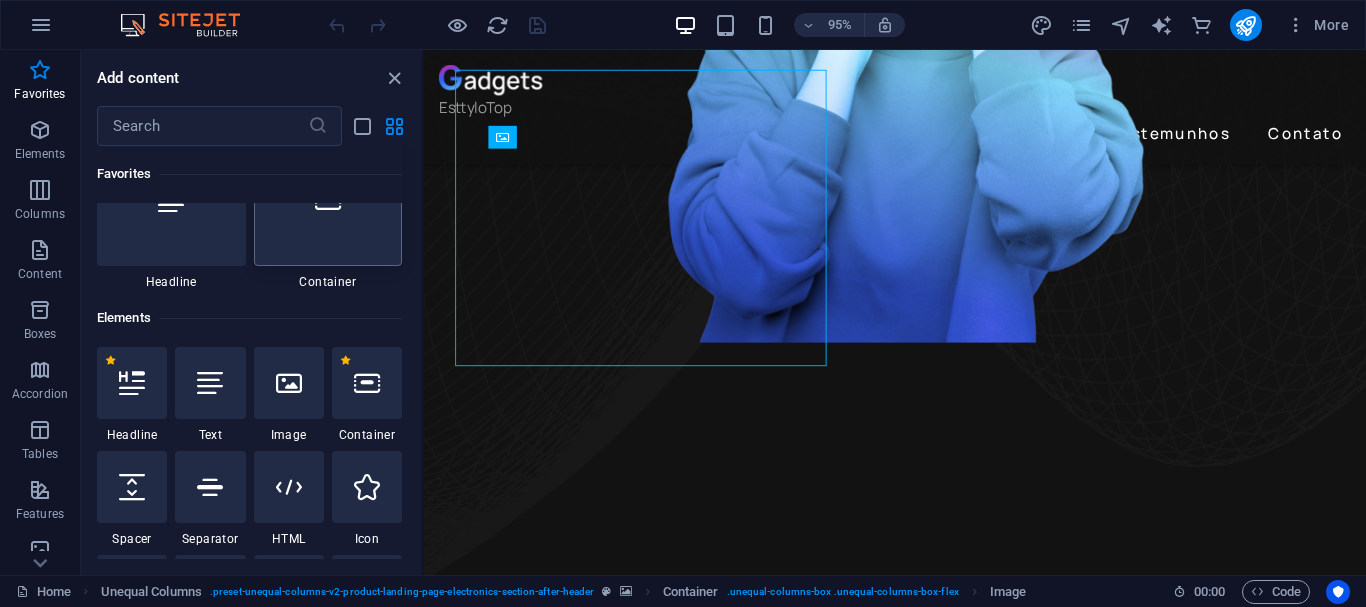 scroll, scrollTop: 100, scrollLeft: 0, axis: vertical 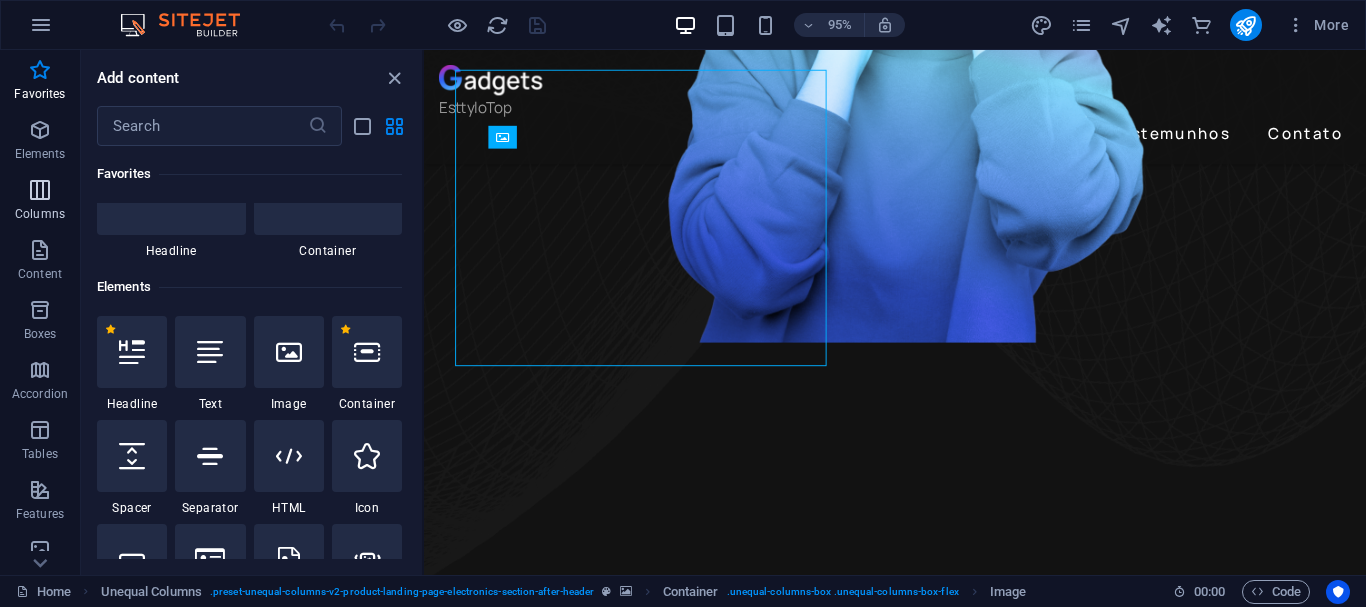 click at bounding box center [40, 190] 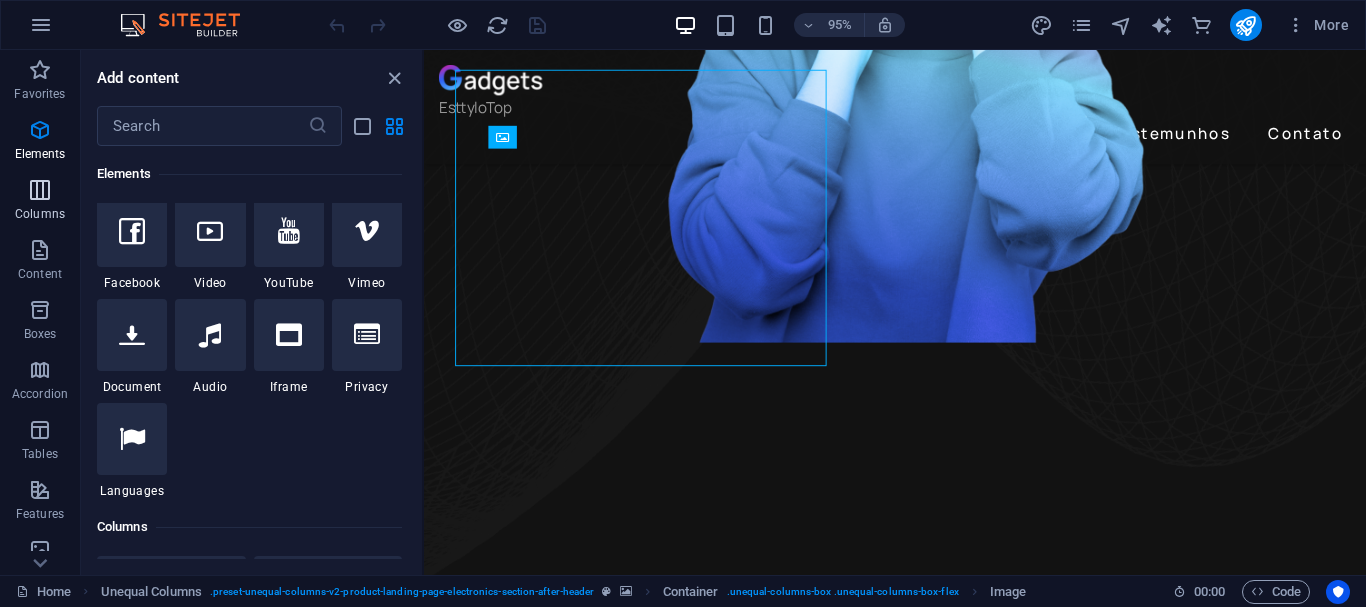 scroll, scrollTop: 990, scrollLeft: 0, axis: vertical 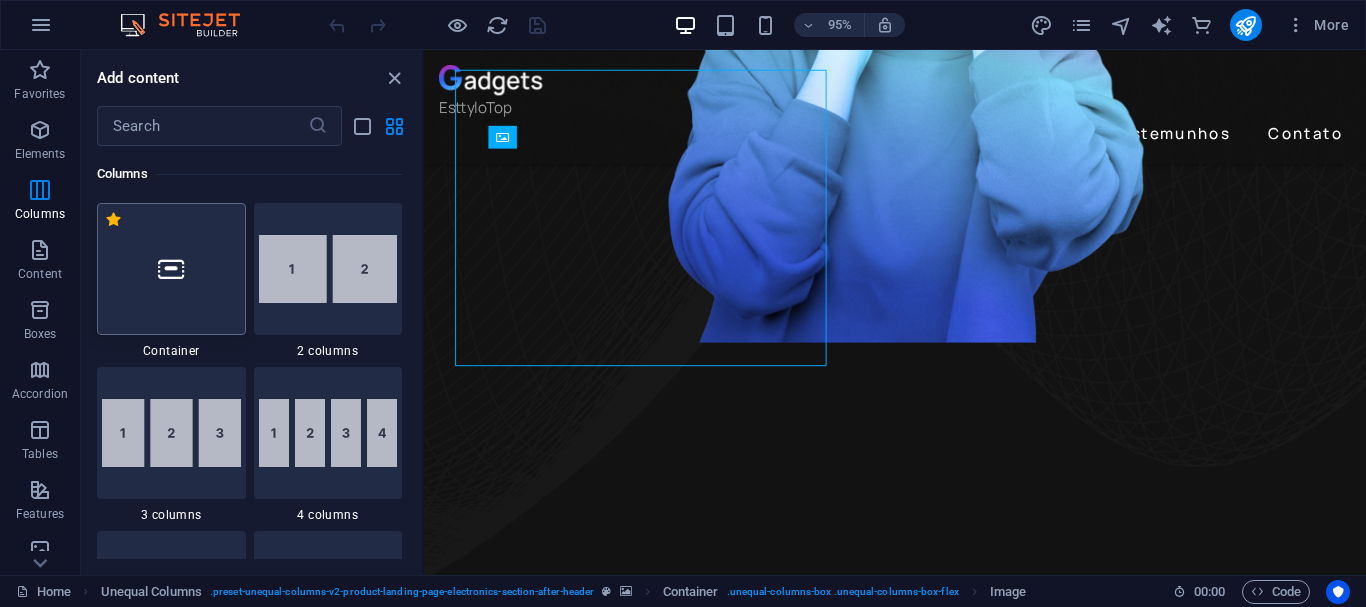 click at bounding box center (171, 269) 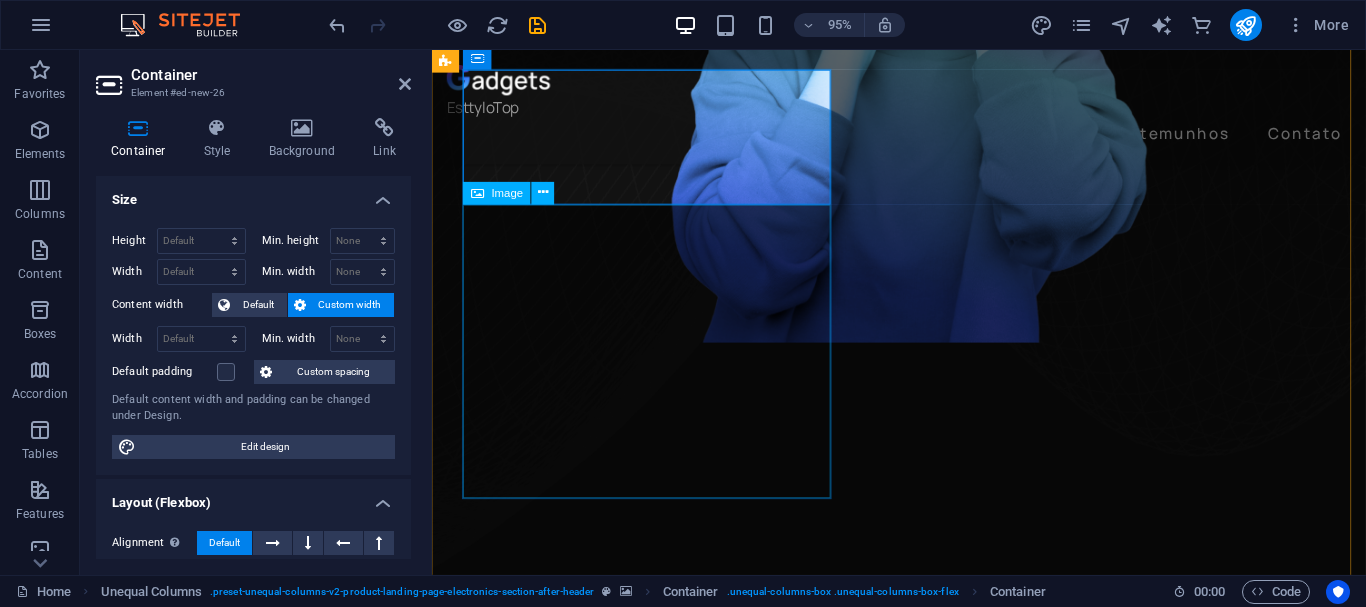 click at bounding box center [923, 4055] 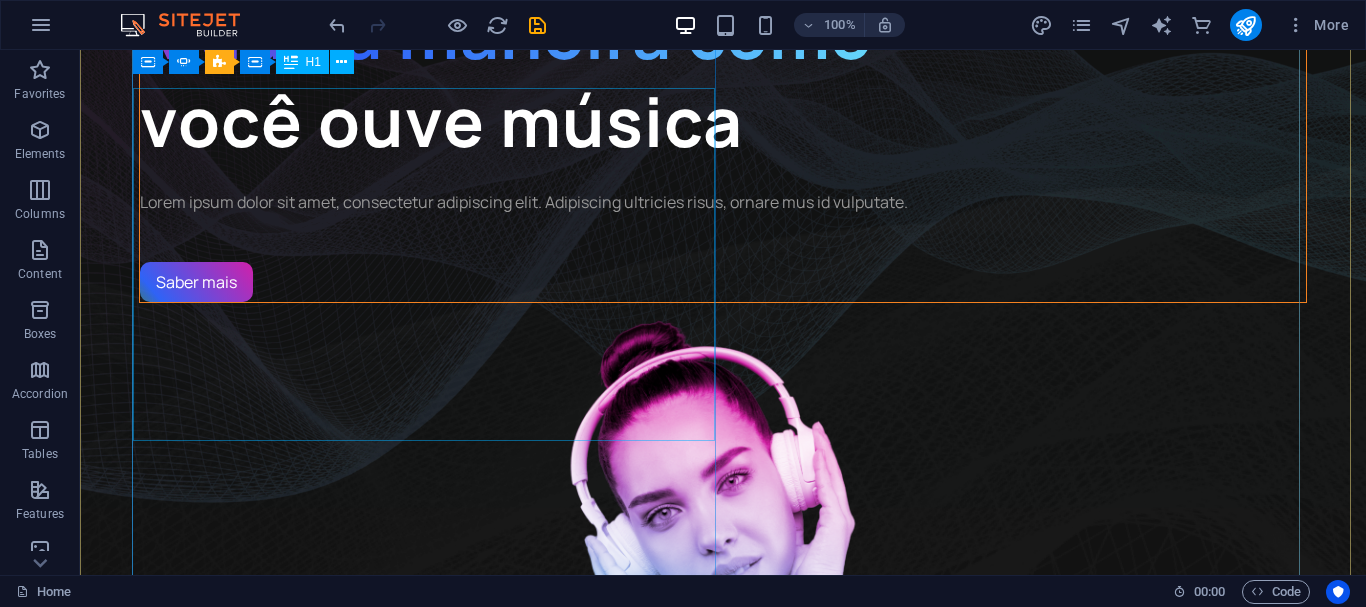 scroll, scrollTop: 0, scrollLeft: 0, axis: both 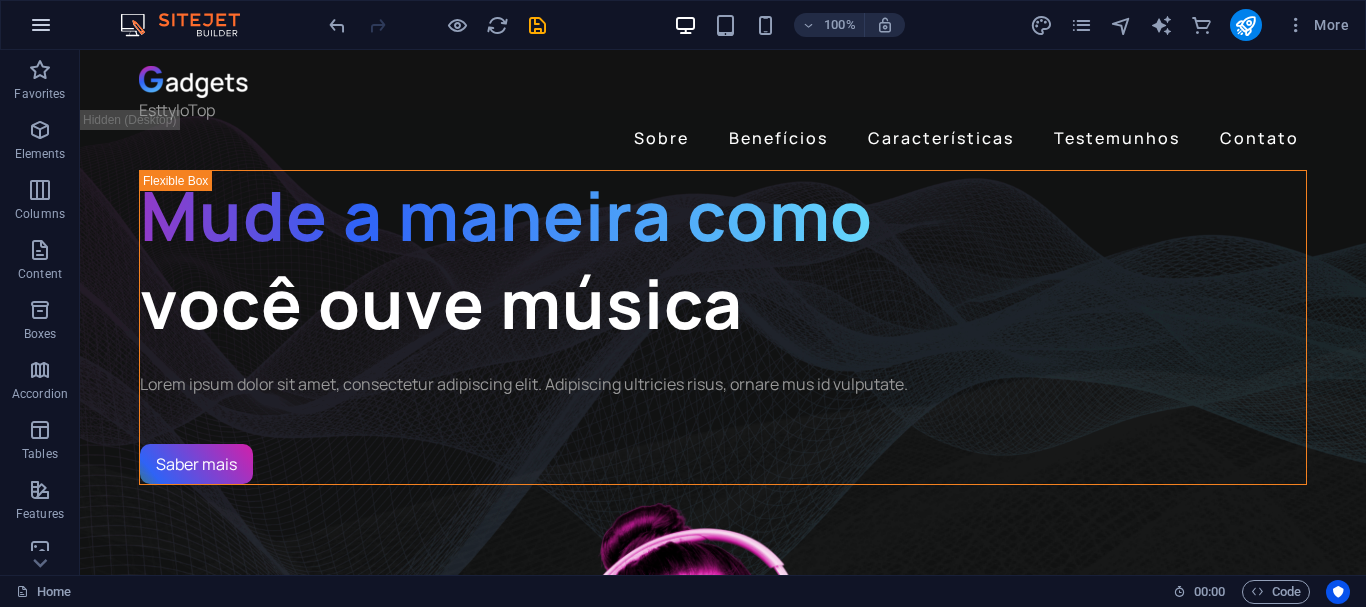 click at bounding box center (41, 25) 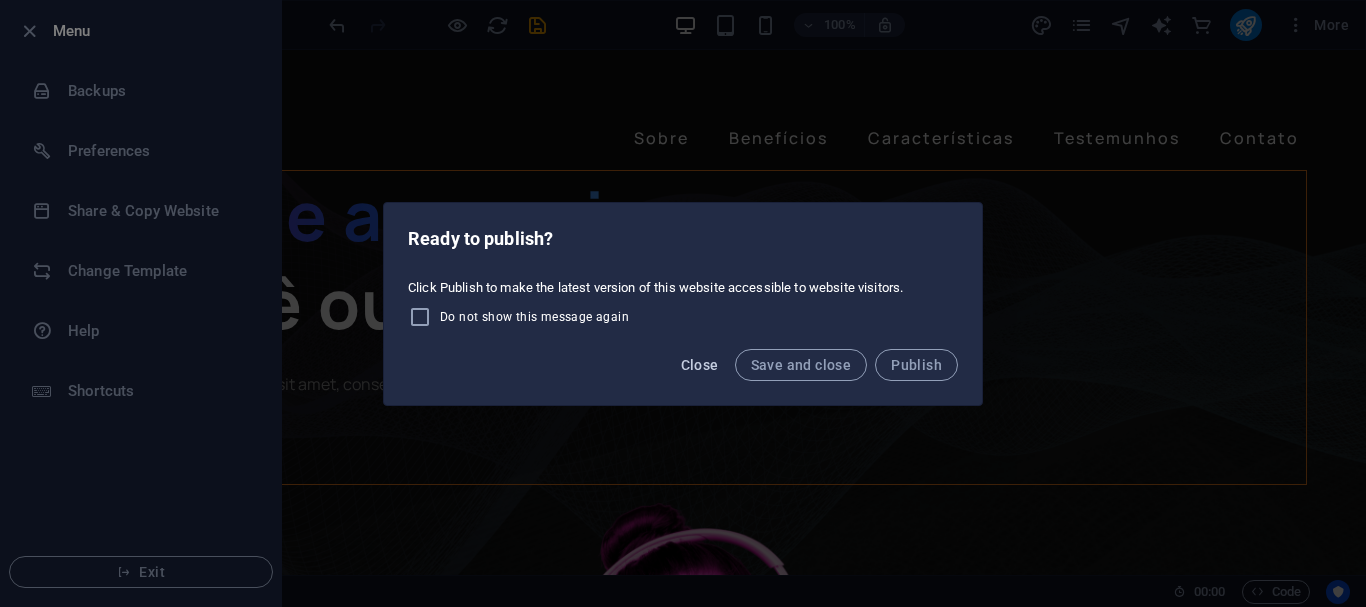 click on "Close" at bounding box center [700, 365] 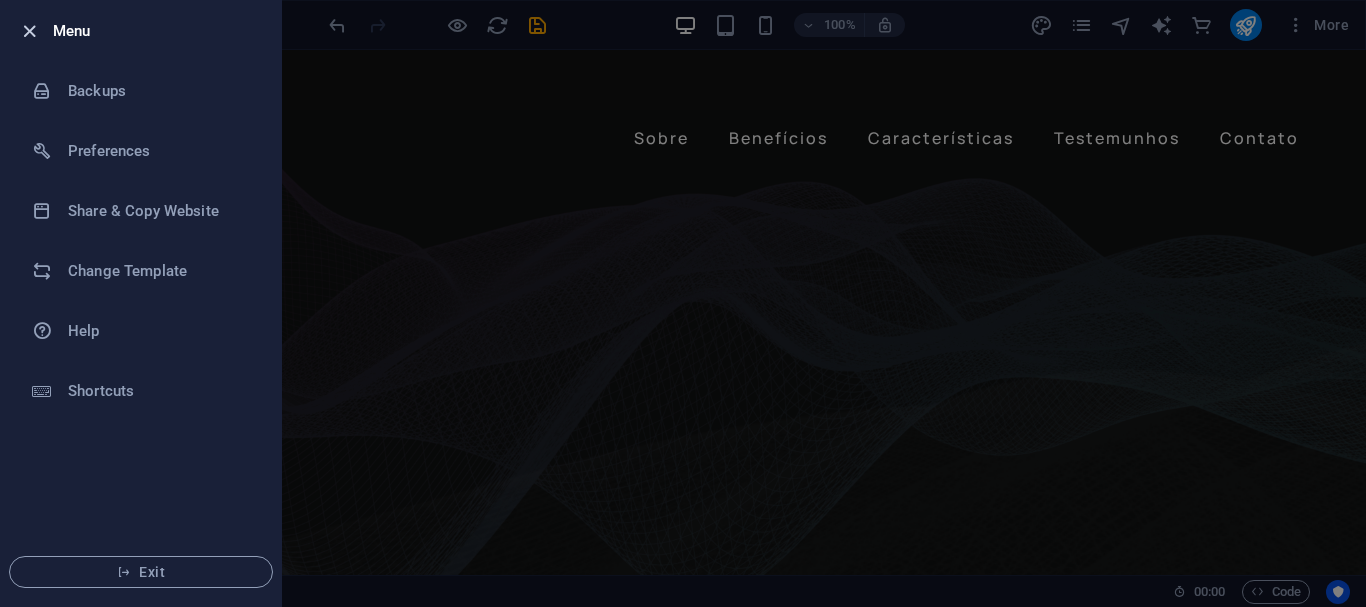 click at bounding box center [29, 31] 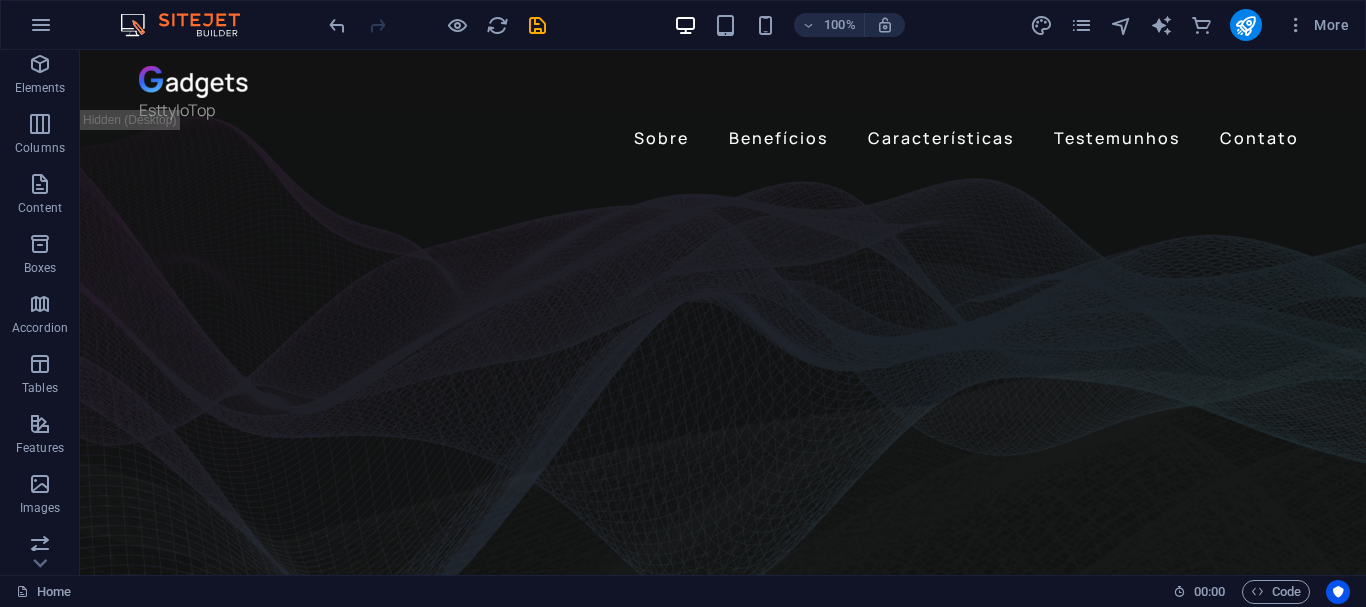 scroll, scrollTop: 100, scrollLeft: 0, axis: vertical 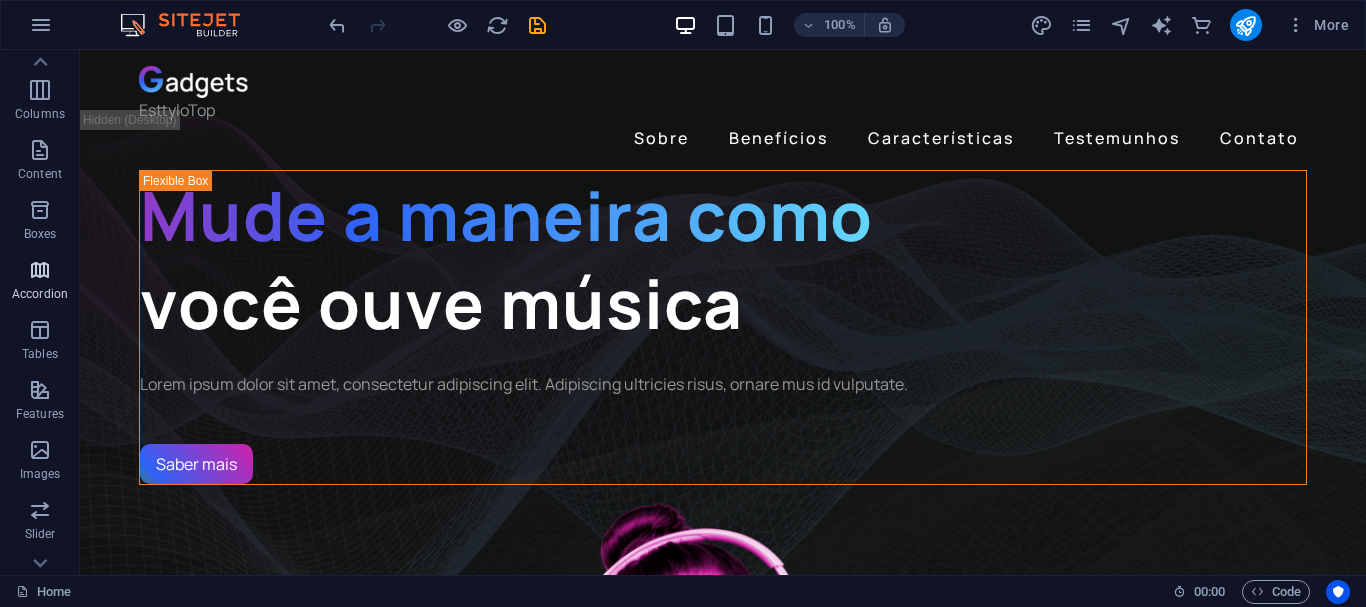 click on "Accordion" at bounding box center (40, 282) 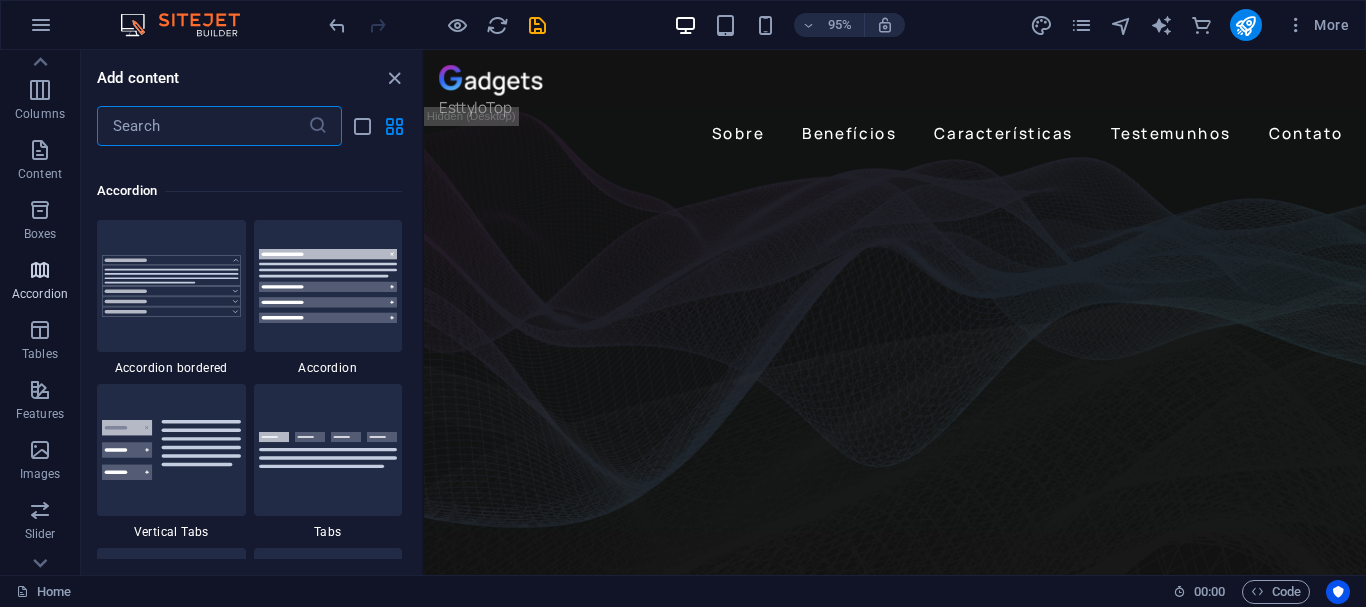 scroll, scrollTop: 6385, scrollLeft: 0, axis: vertical 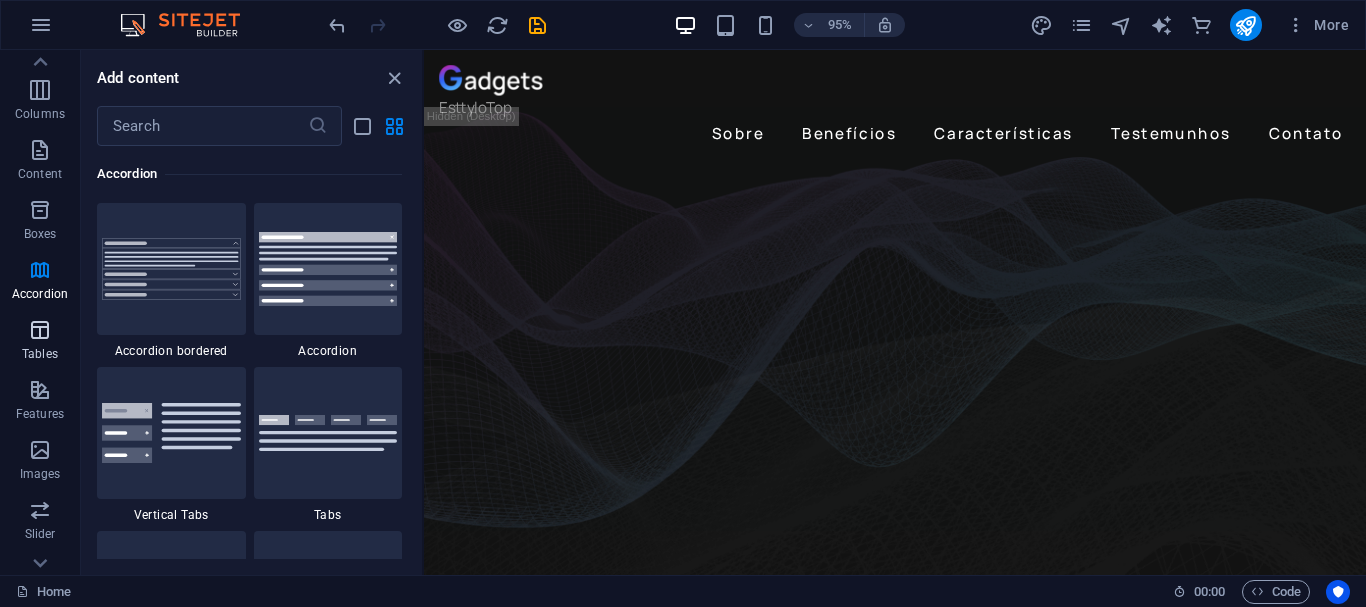 click at bounding box center (40, 330) 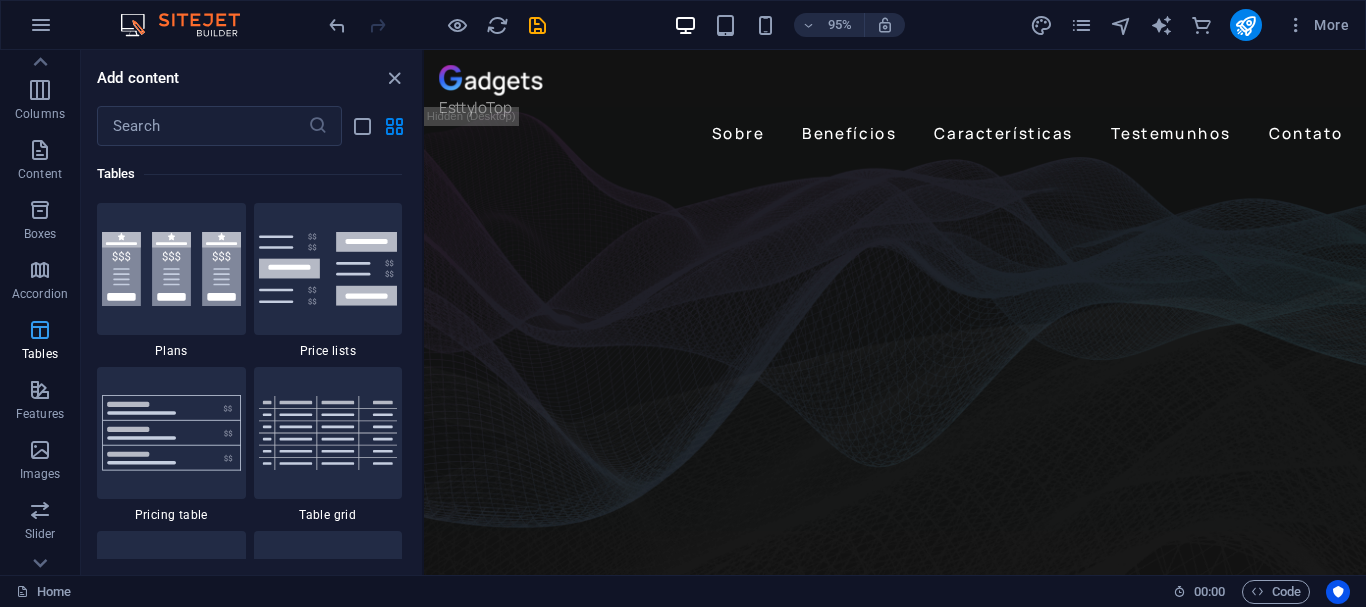 scroll, scrollTop: 6926, scrollLeft: 0, axis: vertical 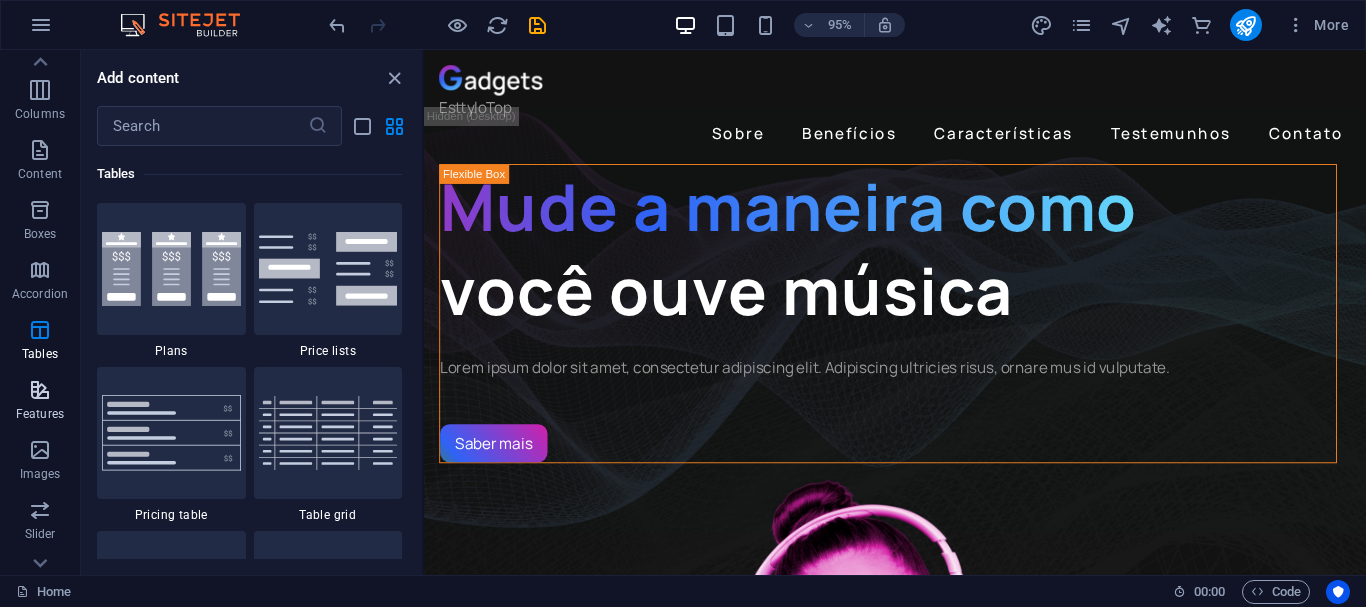 click at bounding box center [40, 390] 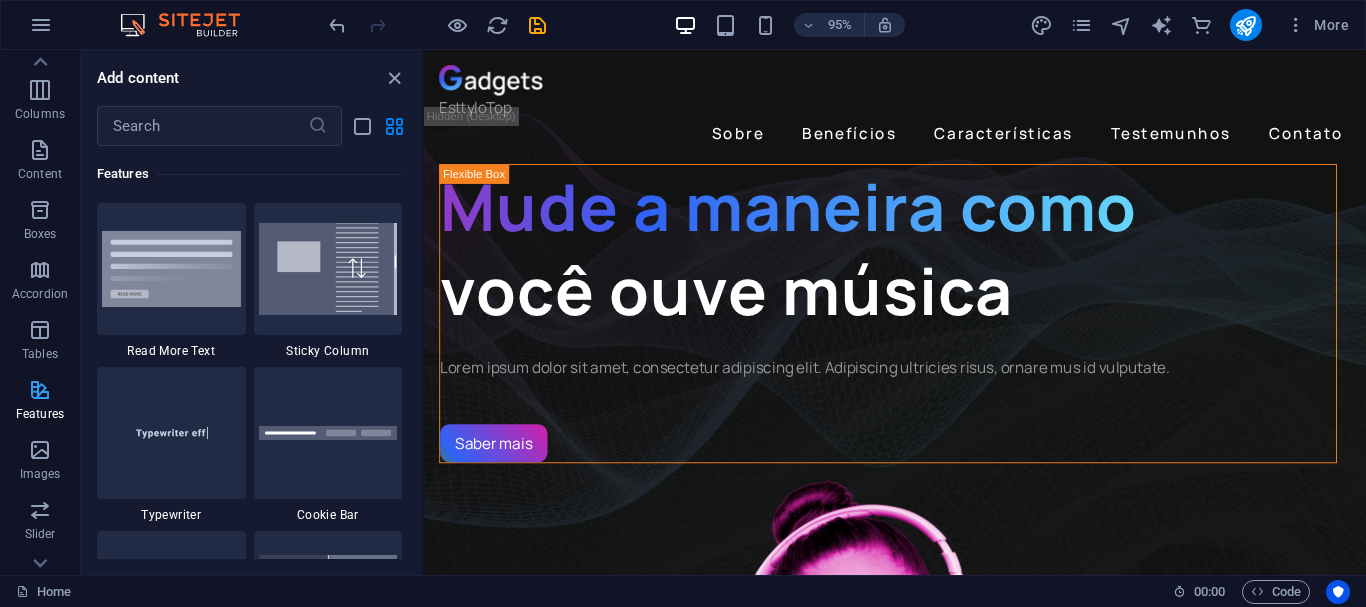 scroll, scrollTop: 7795, scrollLeft: 0, axis: vertical 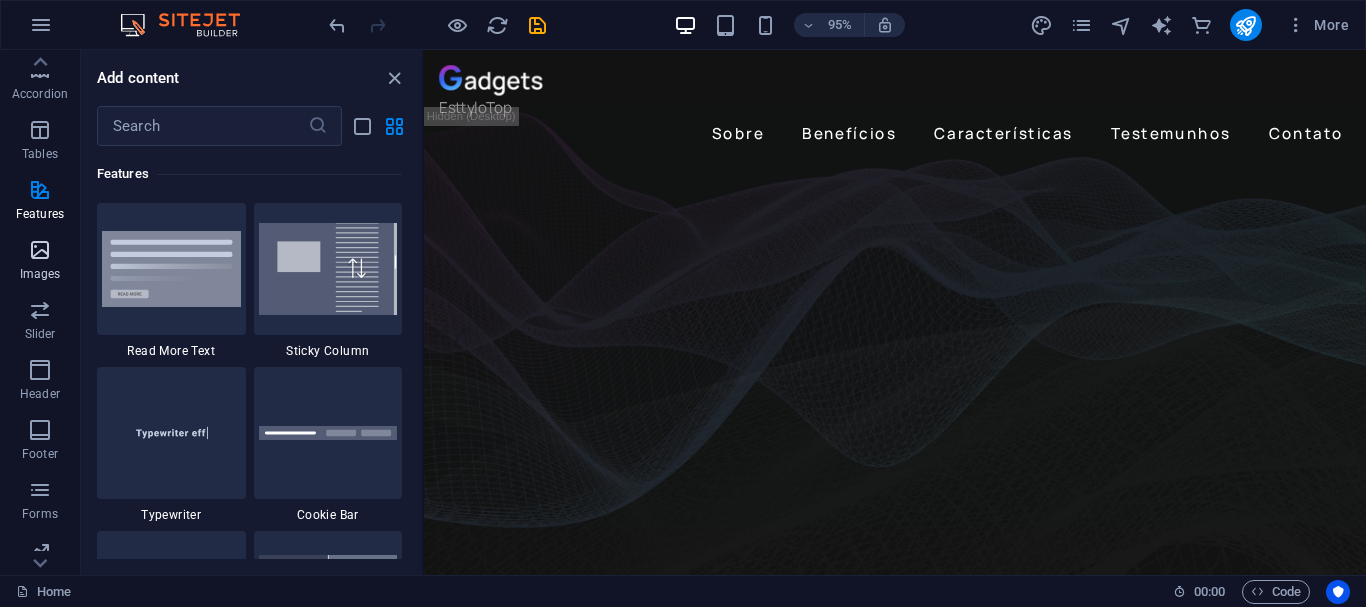 click at bounding box center (40, 250) 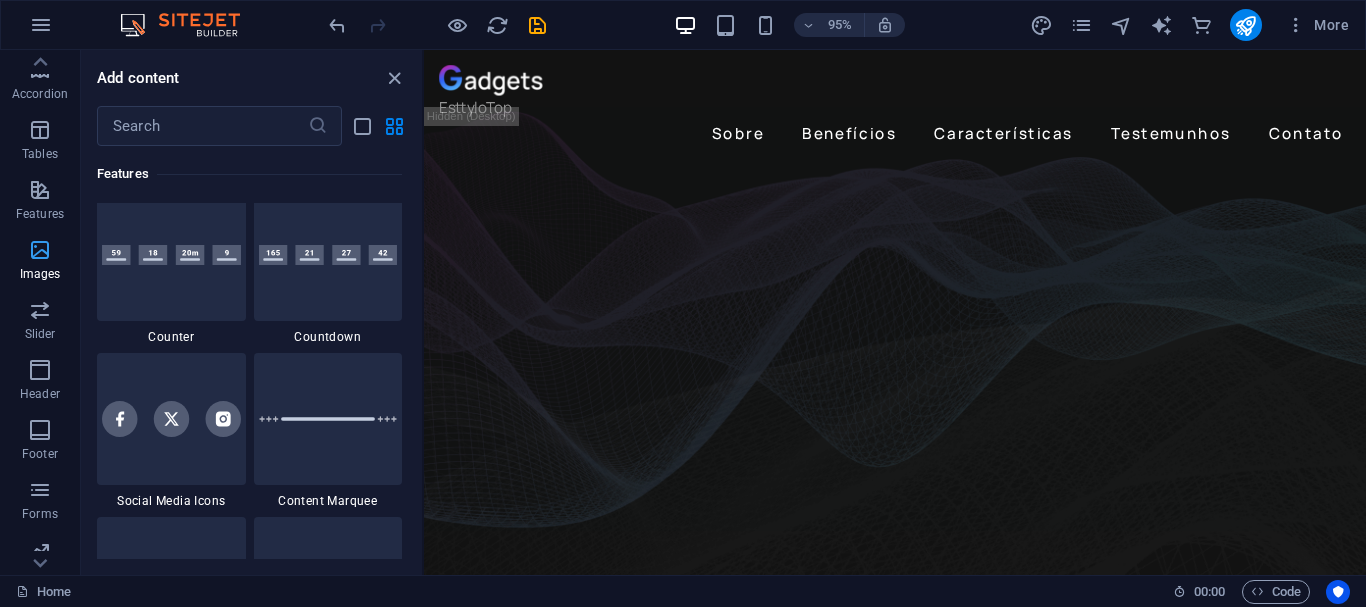scroll, scrollTop: 10140, scrollLeft: 0, axis: vertical 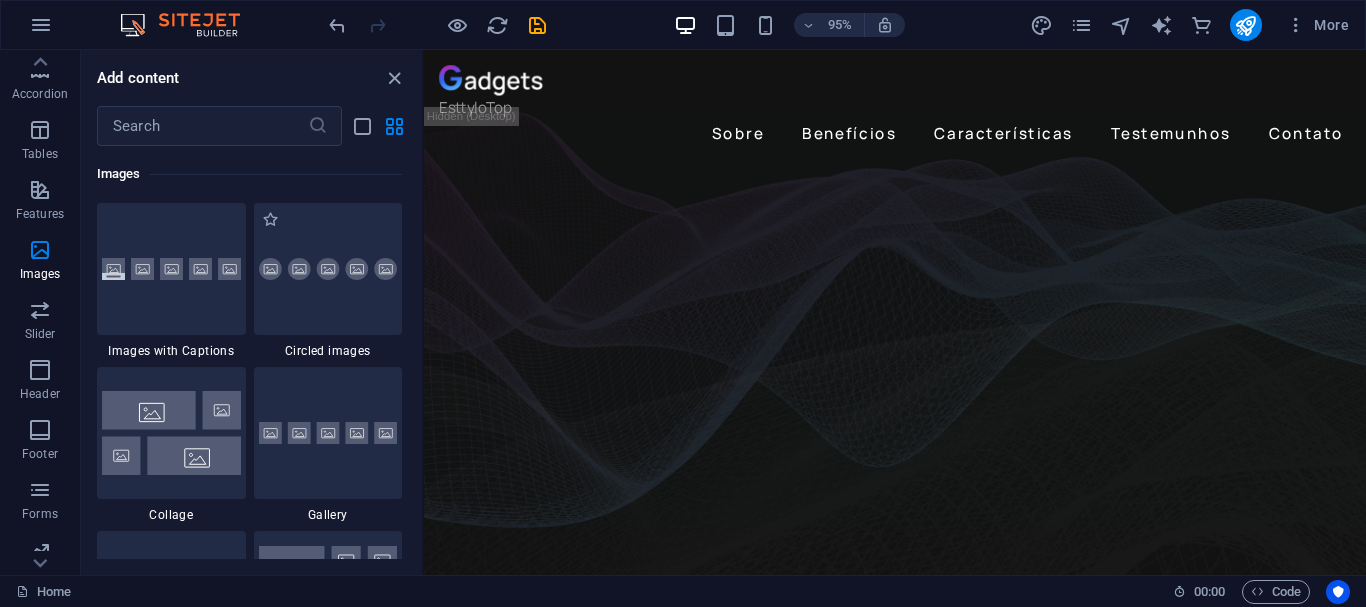click on "Circled images" at bounding box center [328, 351] 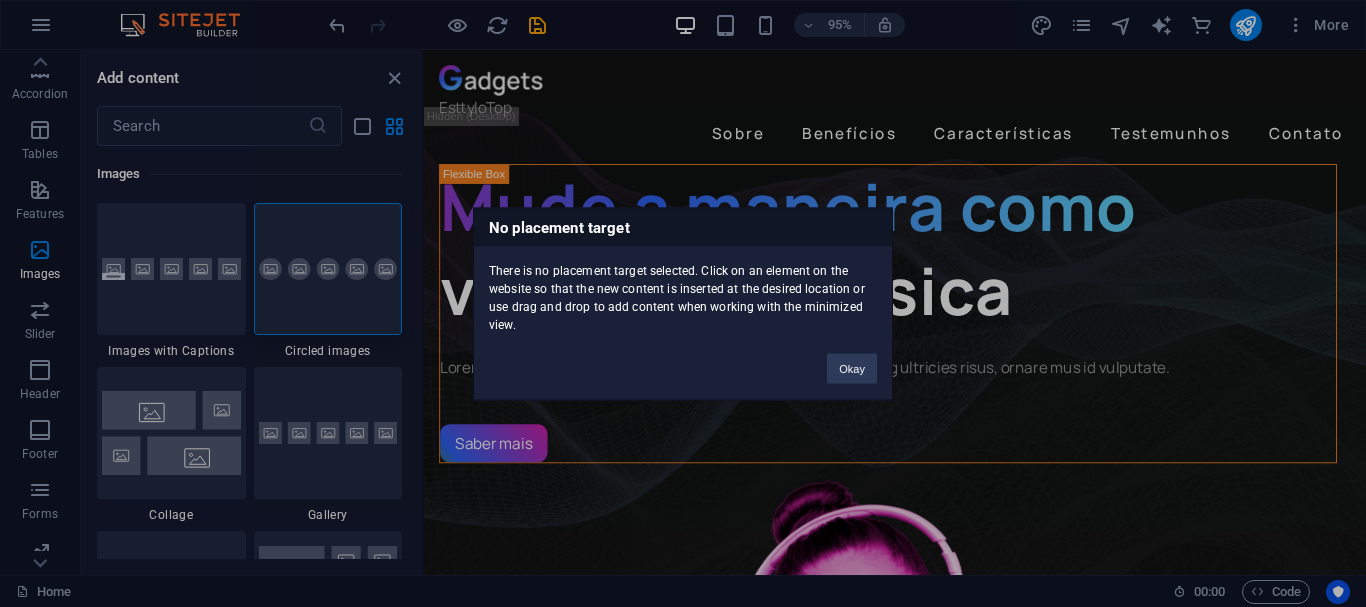 click on "There is no placement target selected. Click on an element on the website so that the new content is inserted at the desired location or use drag and drop to add content when working with the minimized view." at bounding box center (683, 289) 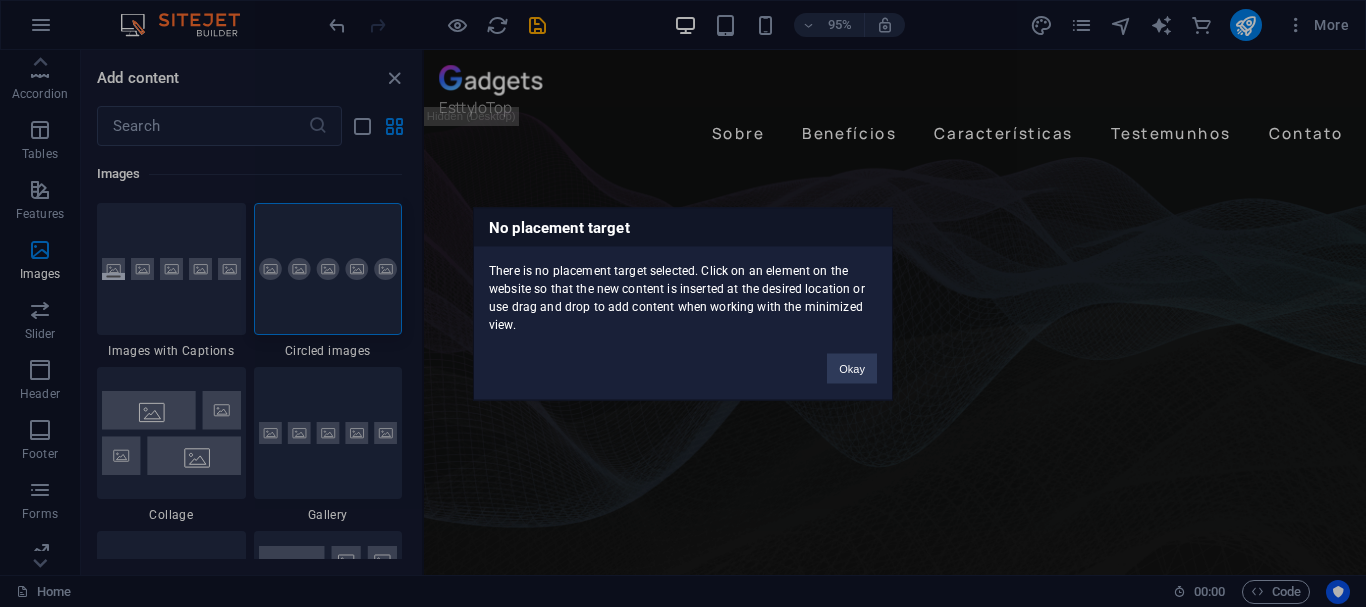 click on "No placement target There is no placement target selected. Click on an element on the website so that the new content is inserted at the desired location or use drag and drop to add content when working with the minimized view. Okay" at bounding box center (683, 303) 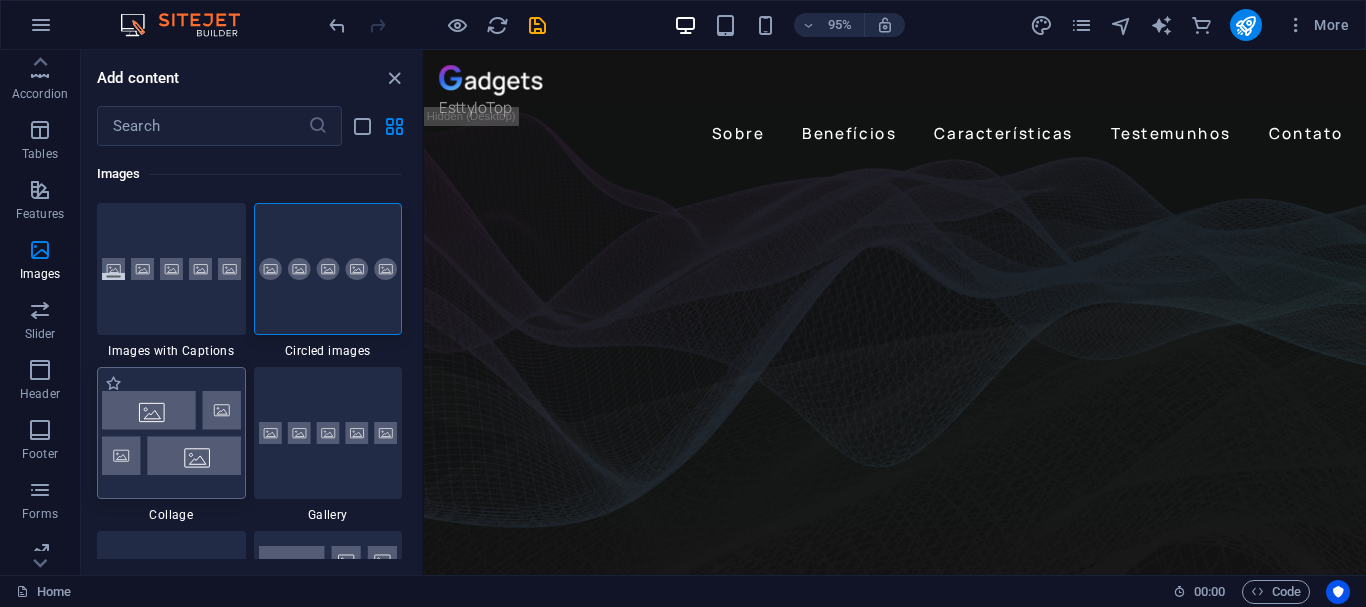 click at bounding box center [171, 432] 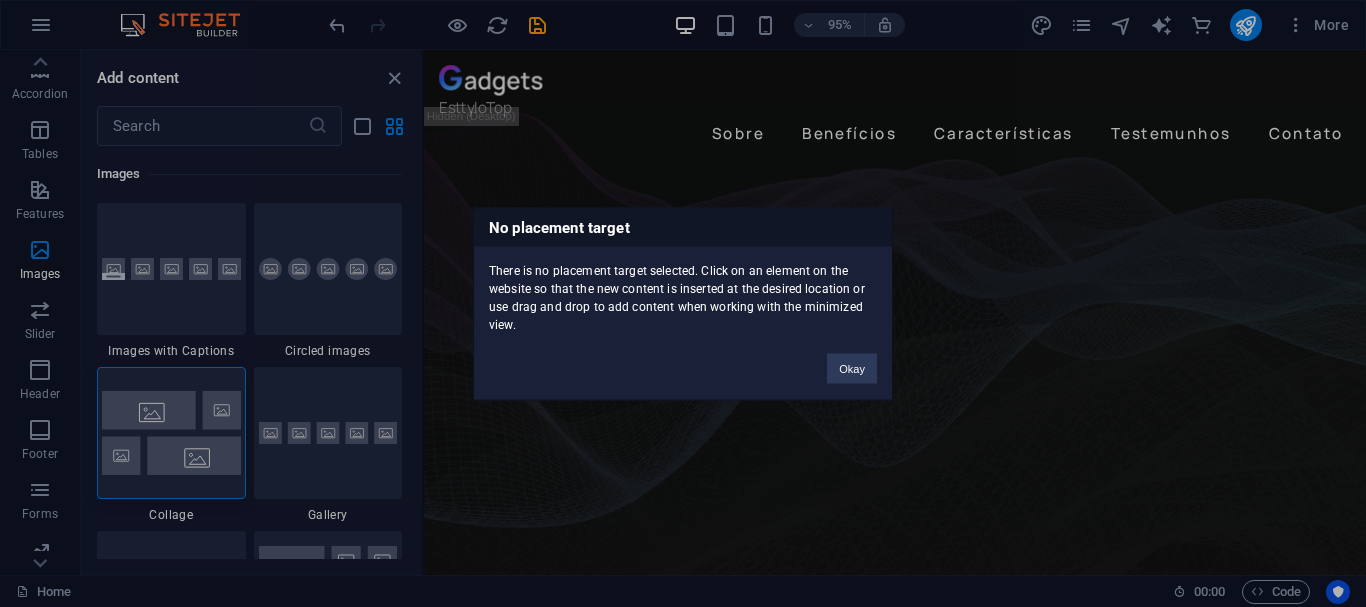 click on "No placement target There is no placement target selected. Click on an element on the website so that the new content is inserted at the desired location or use drag and drop to add content when working with the minimized view. Okay" at bounding box center (683, 303) 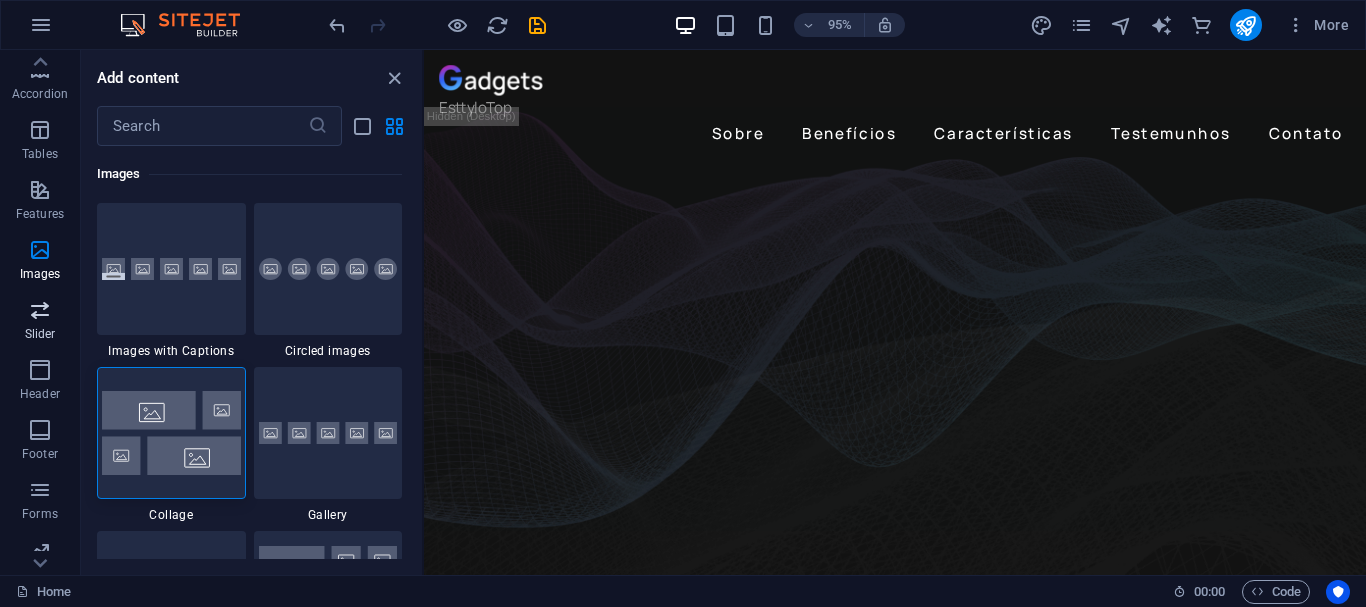 click at bounding box center (40, 310) 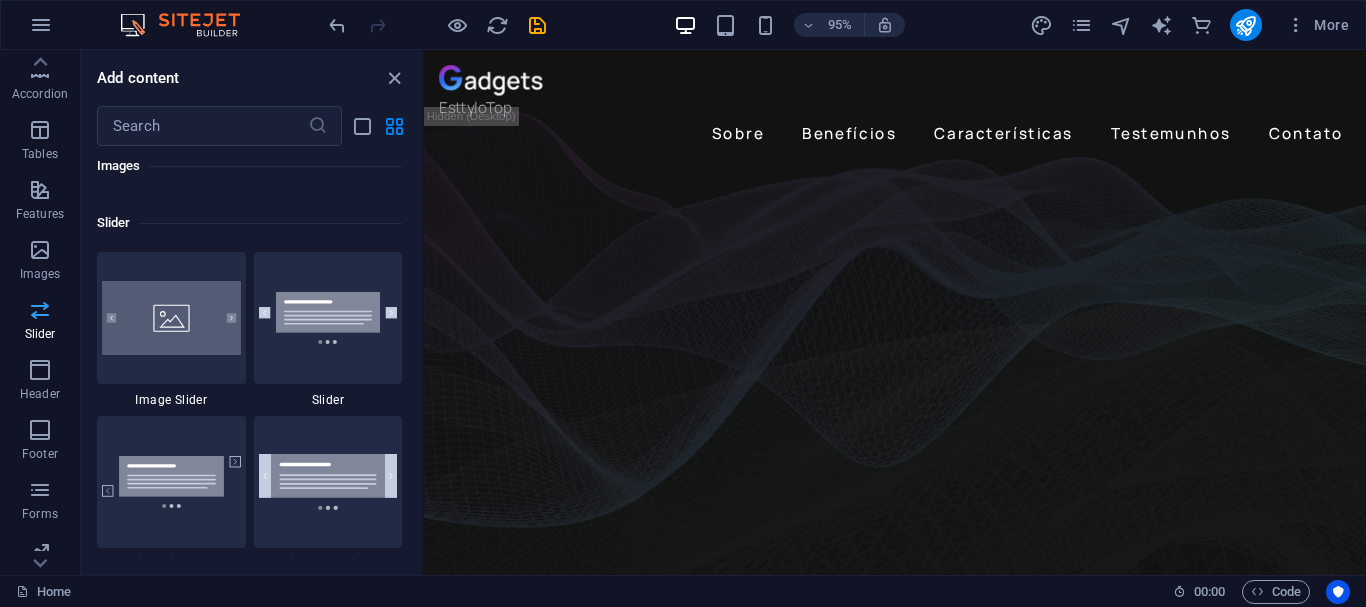 scroll, scrollTop: 11337, scrollLeft: 0, axis: vertical 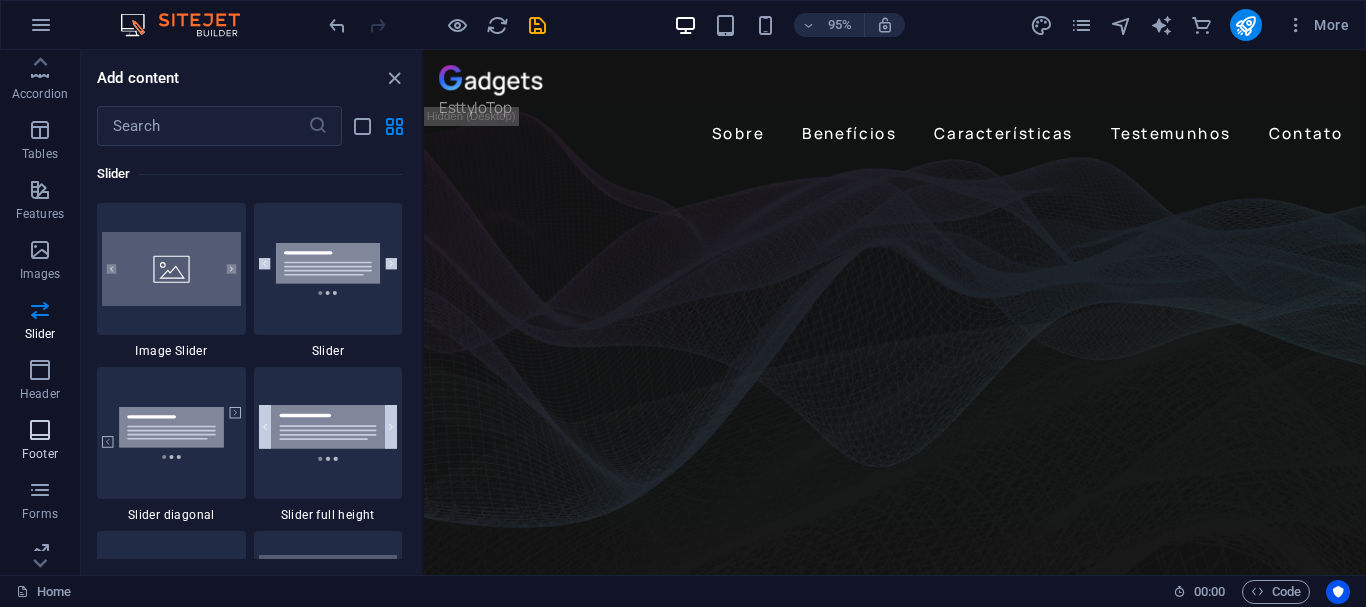 click at bounding box center (40, 430) 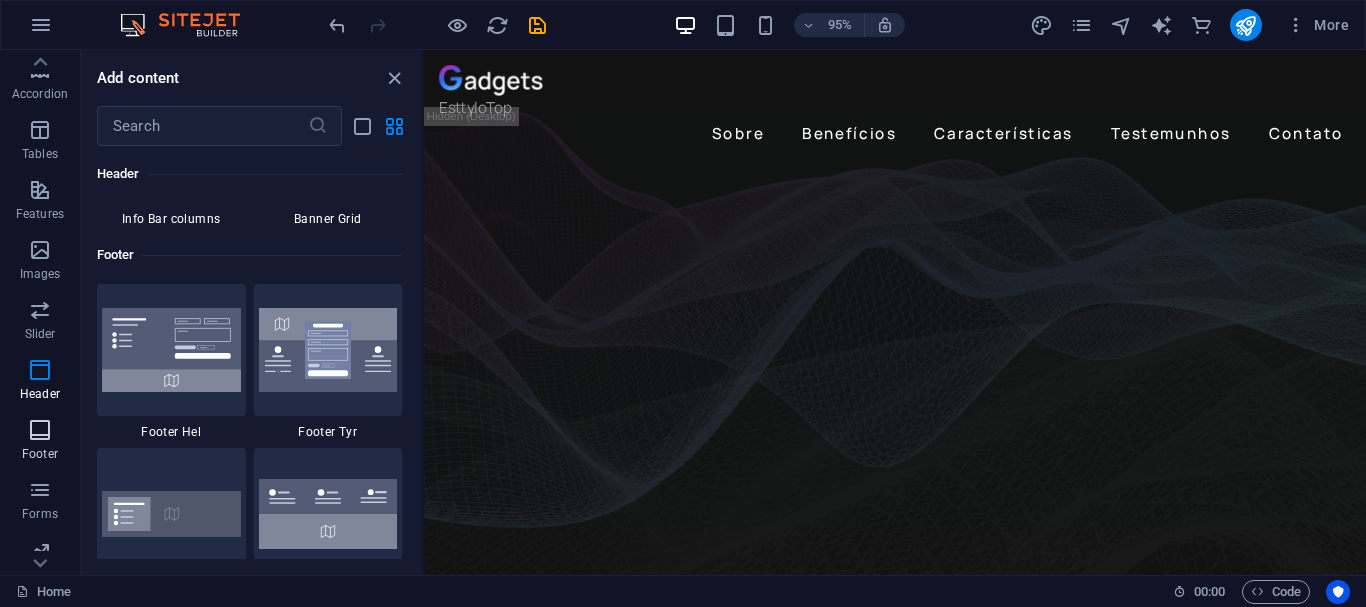 scroll, scrollTop: 13239, scrollLeft: 0, axis: vertical 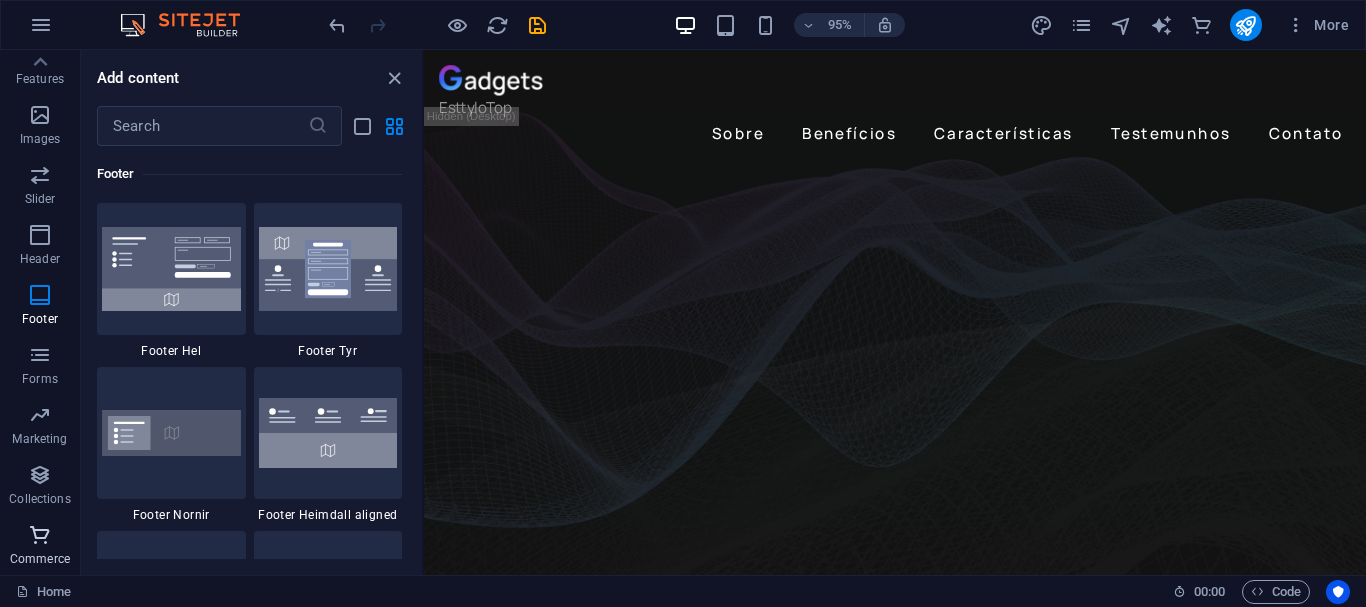 click at bounding box center (40, 535) 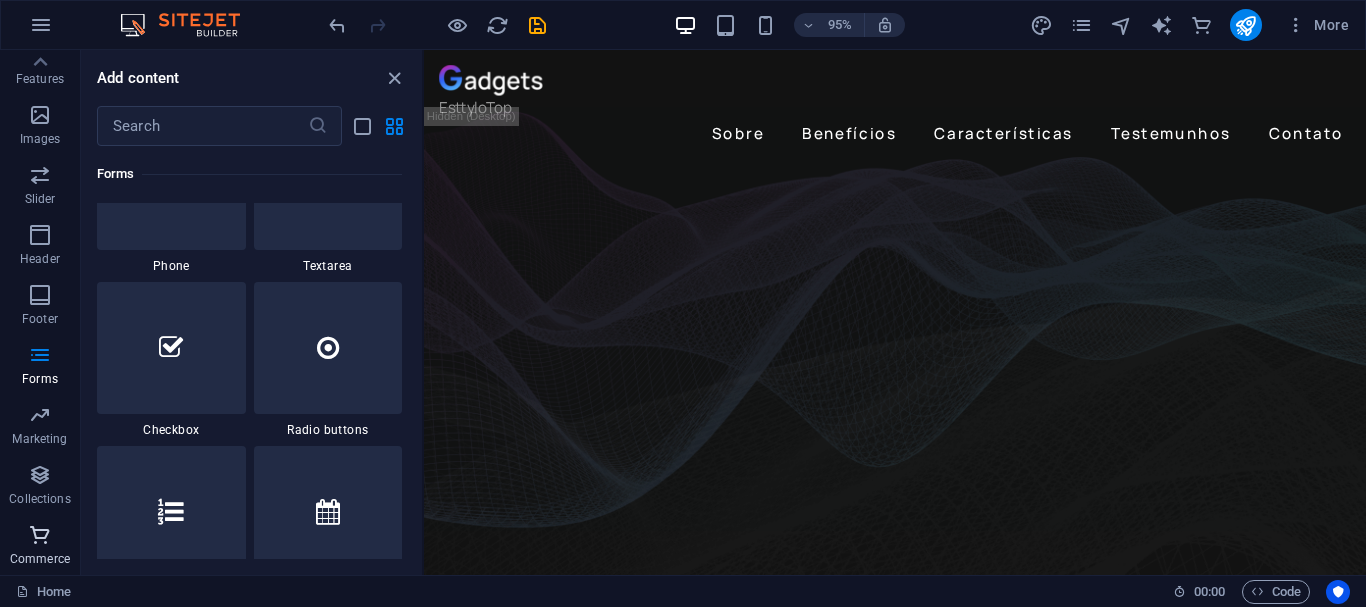 scroll, scrollTop: 19271, scrollLeft: 0, axis: vertical 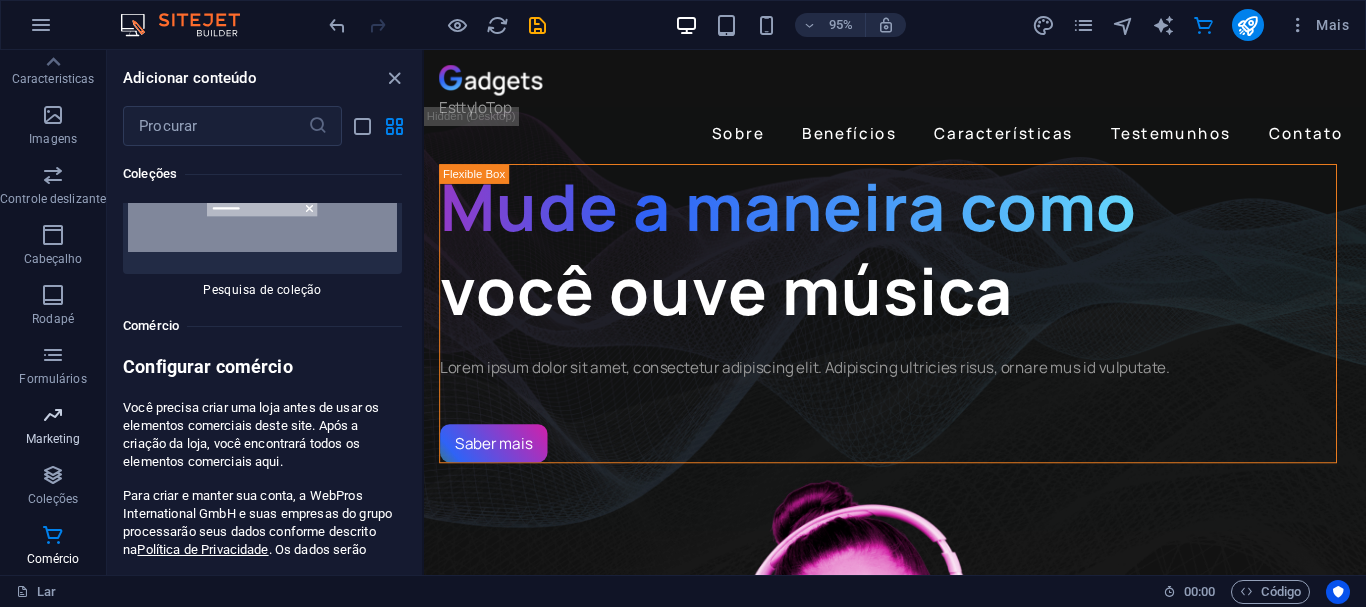 click at bounding box center [53, 415] 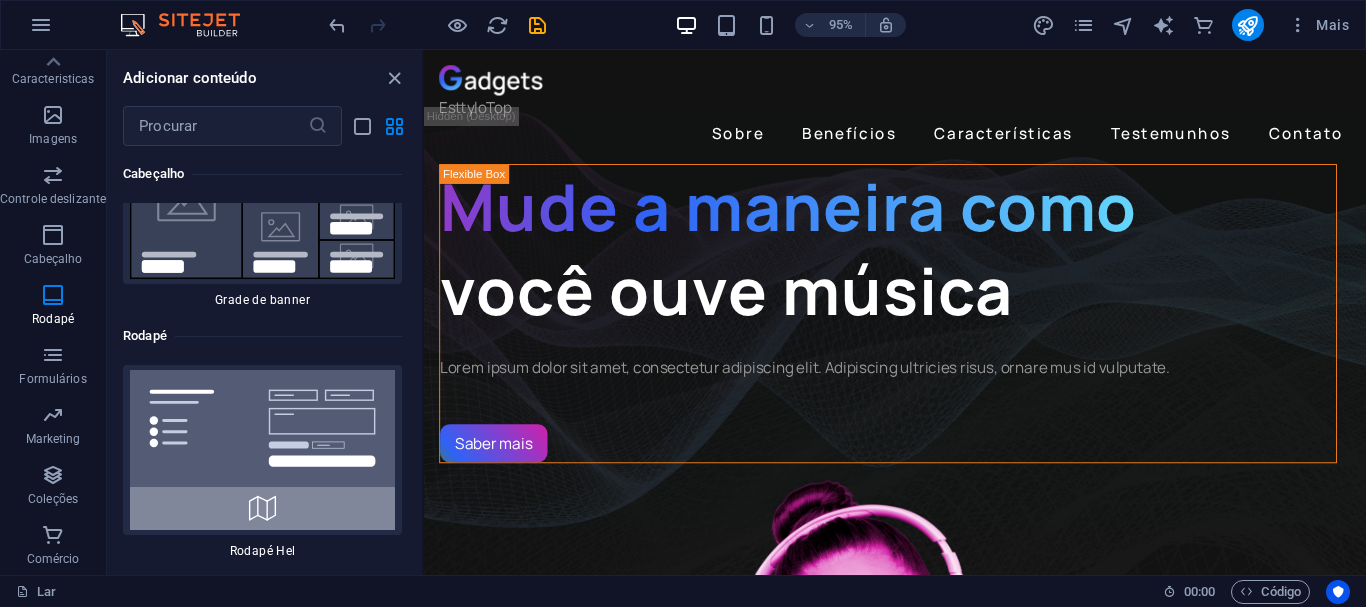 scroll, scrollTop: 26461, scrollLeft: 0, axis: vertical 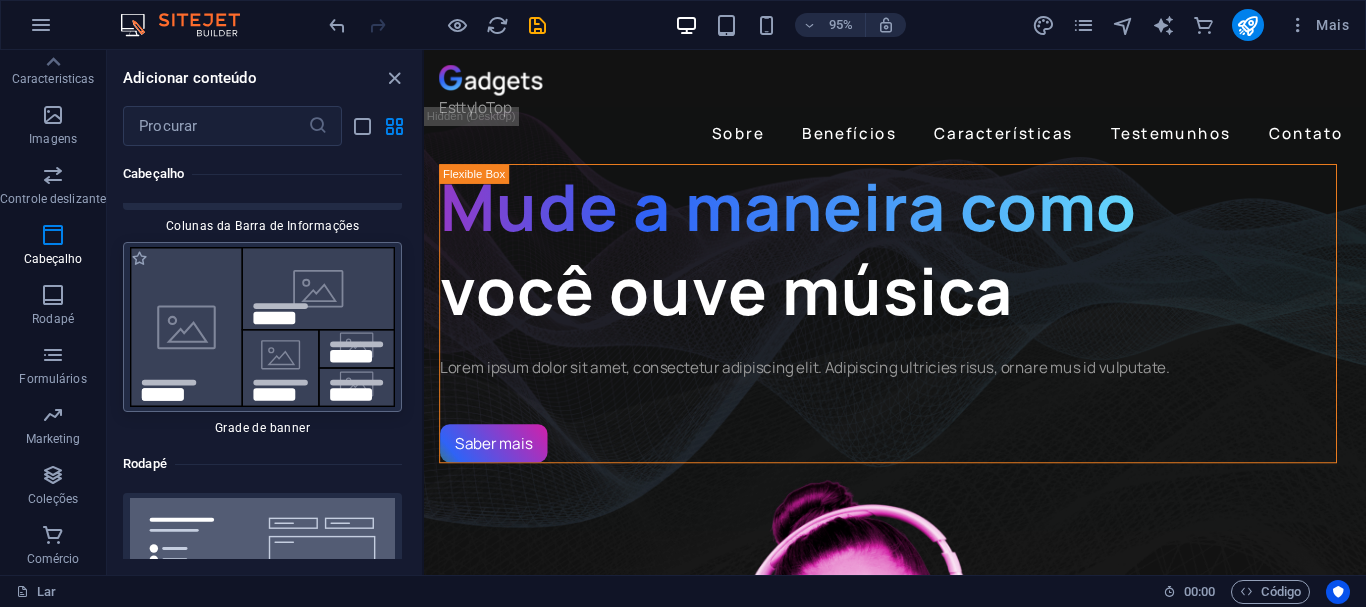 click at bounding box center (262, 327) 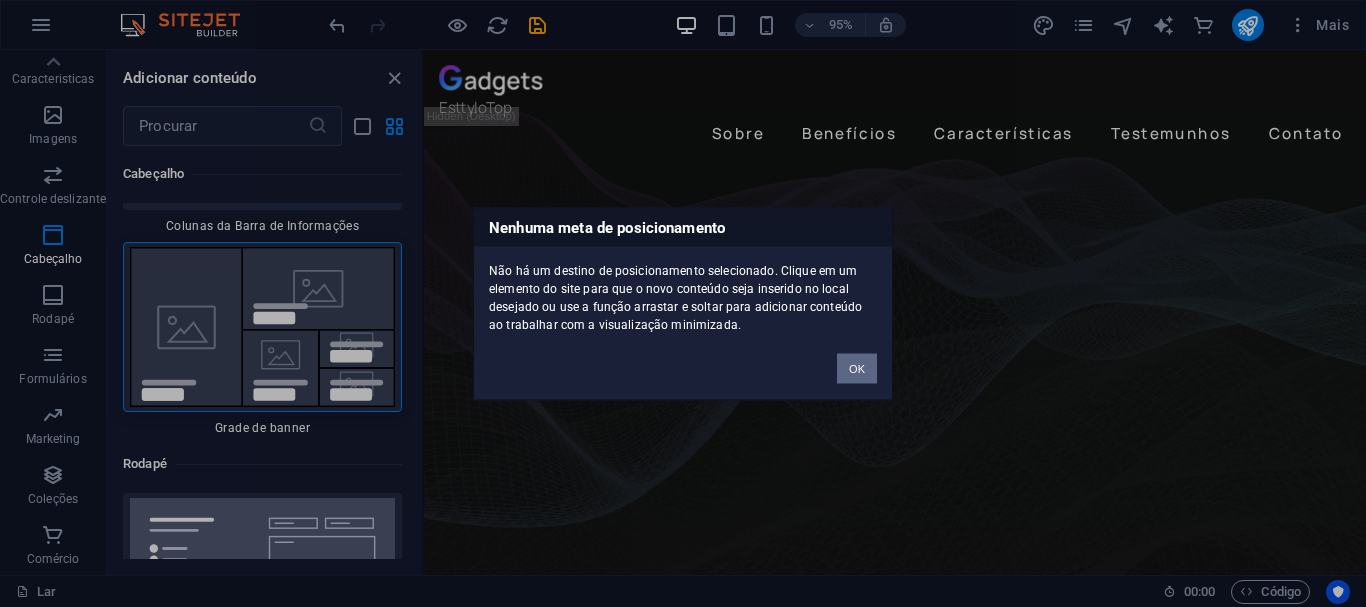 drag, startPoint x: 870, startPoint y: 364, endPoint x: 467, endPoint y: 329, distance: 404.517 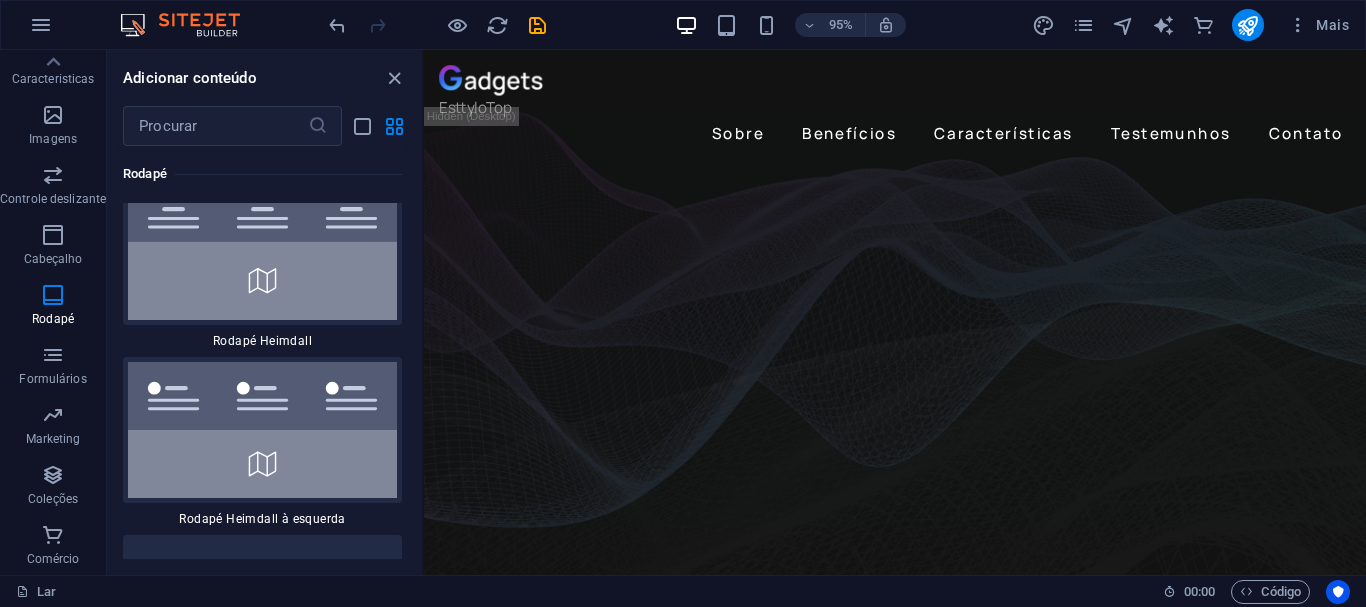 scroll, scrollTop: 27561, scrollLeft: 0, axis: vertical 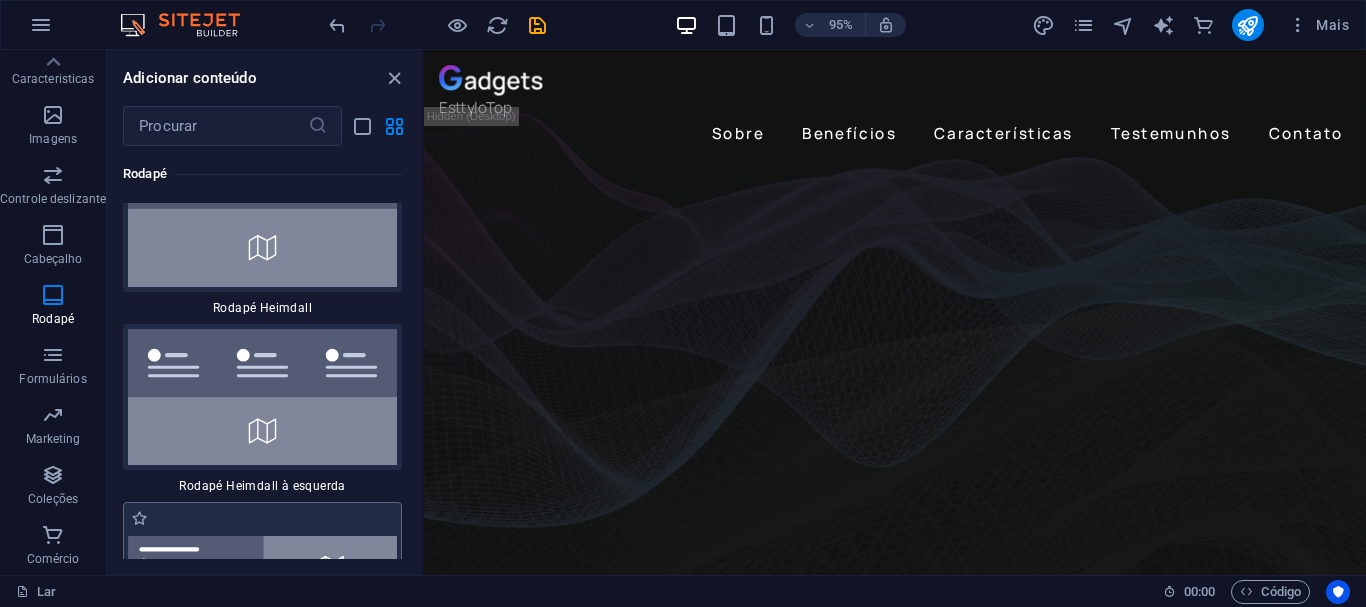 click at bounding box center [262, 568] 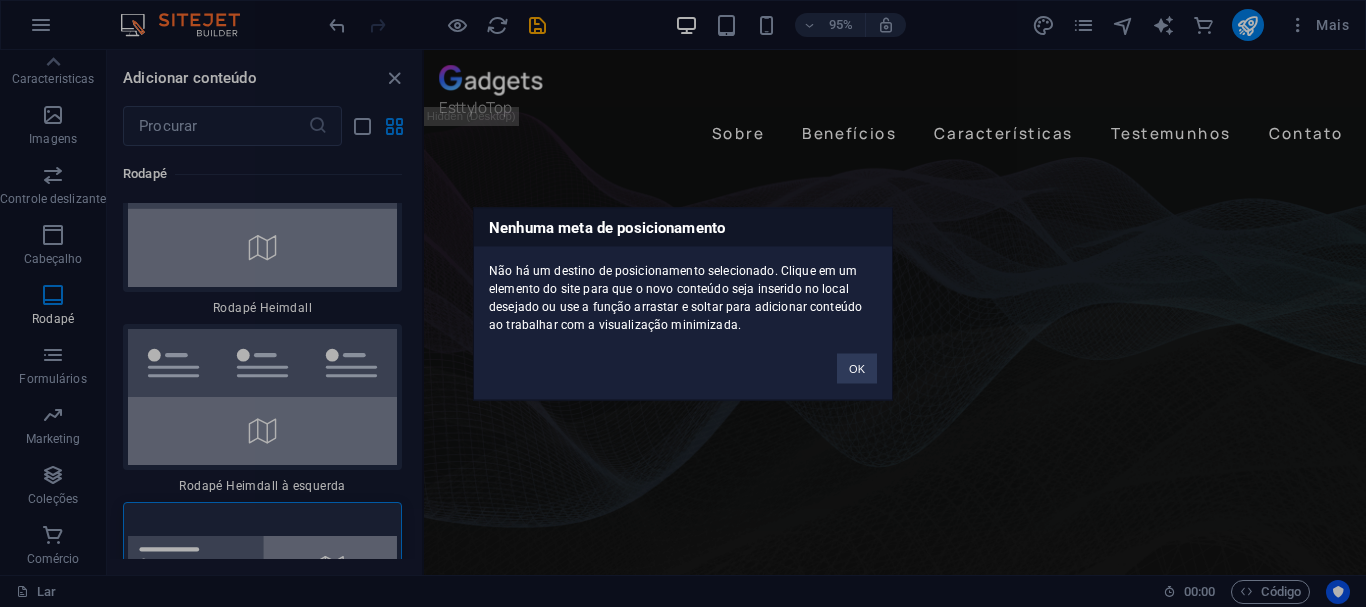 click on "Nenhuma meta de posicionamento Não há um destino de posicionamento selecionado. Clique em um elemento do site para que o novo conteúdo seja inserido no local desejado ou use a função arrastar e soltar para adicionar conteúdo ao trabalhar com a visualização minimizada. OK" at bounding box center (683, 303) 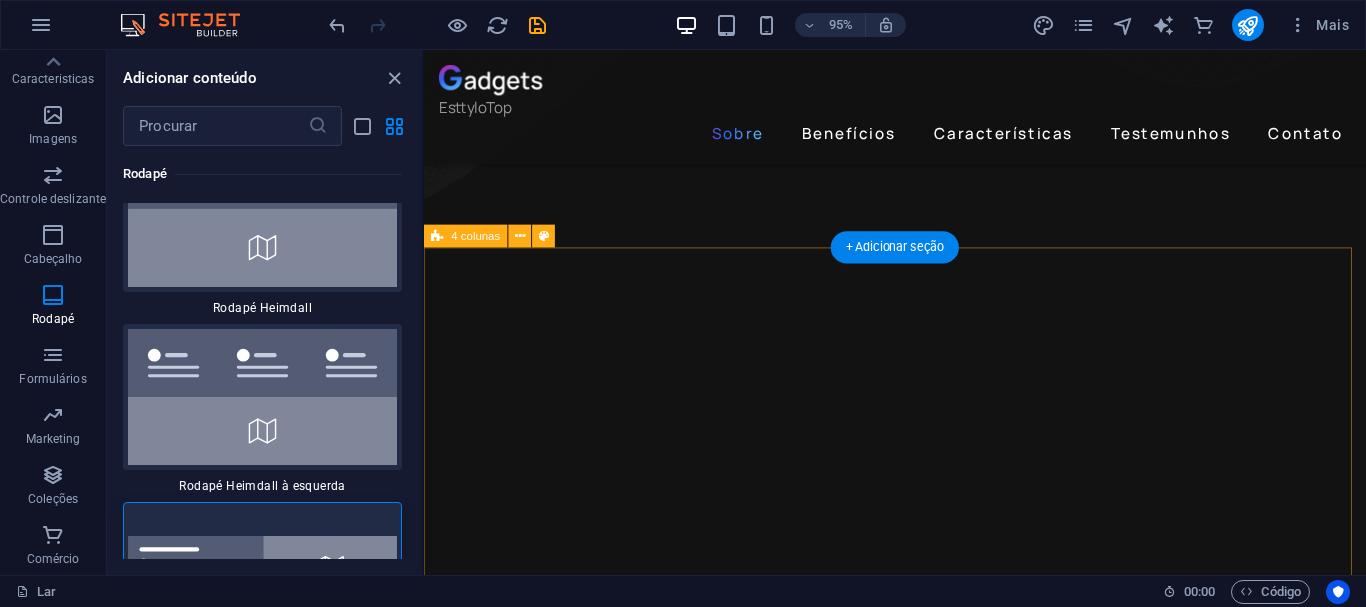 scroll, scrollTop: 1300, scrollLeft: 0, axis: vertical 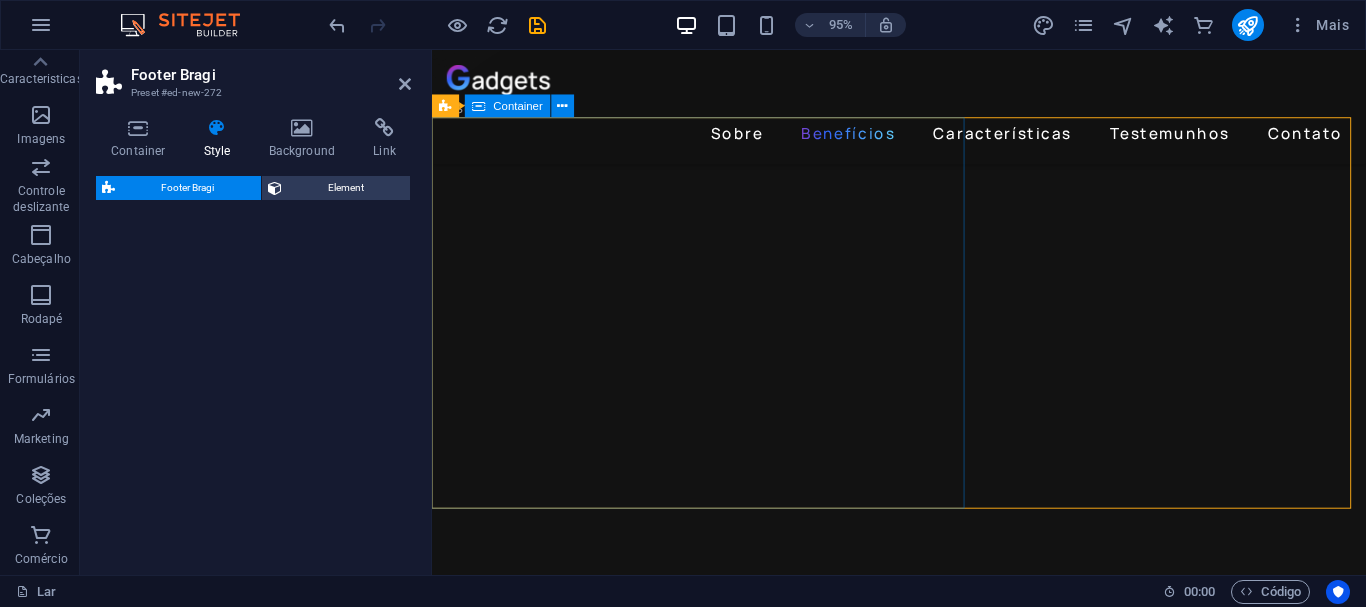 select on "%" 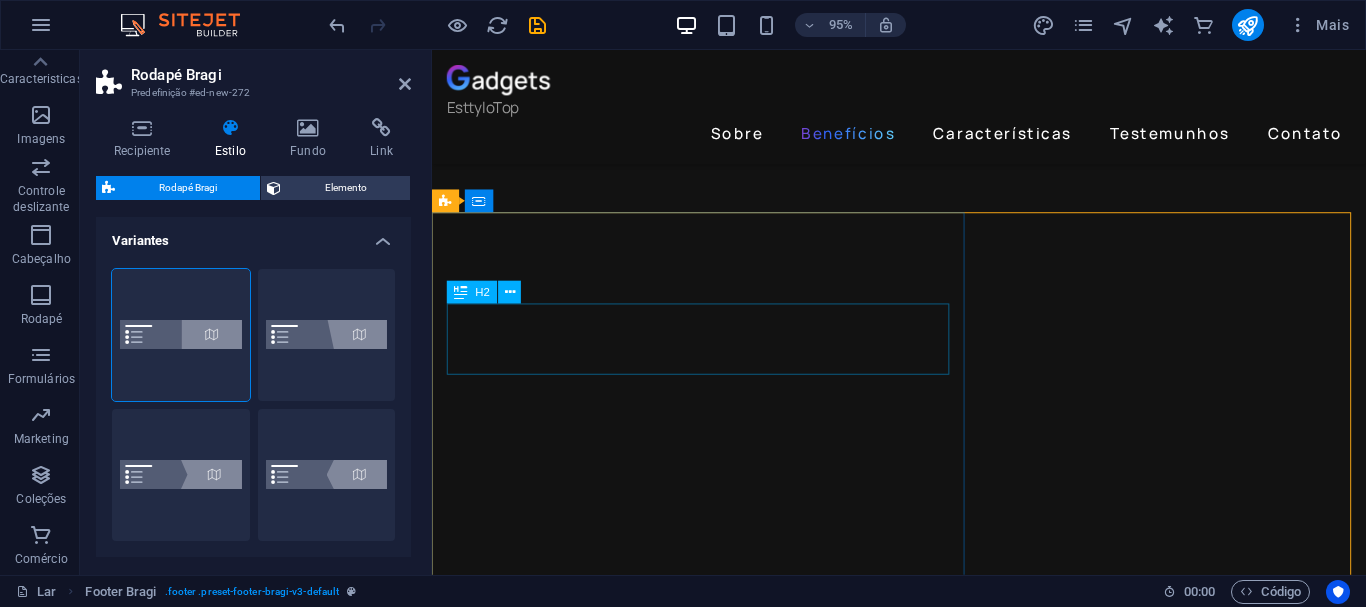 scroll, scrollTop: 1709, scrollLeft: 0, axis: vertical 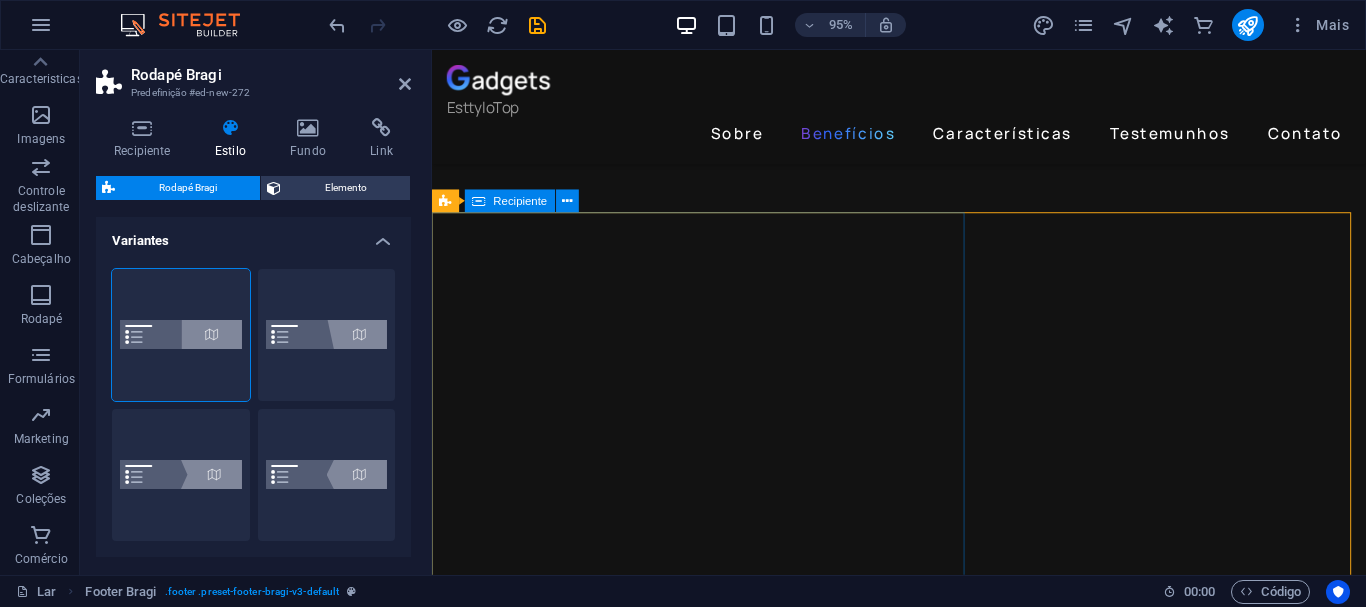 click on "Entre em contato esttylo.top Rua , [POSTAL_CODE] [CITY] [POSTAL_CODE] [PHONE] [EMAIL] Aviso Legal | Política de Privacidade" at bounding box center (923, 5407) 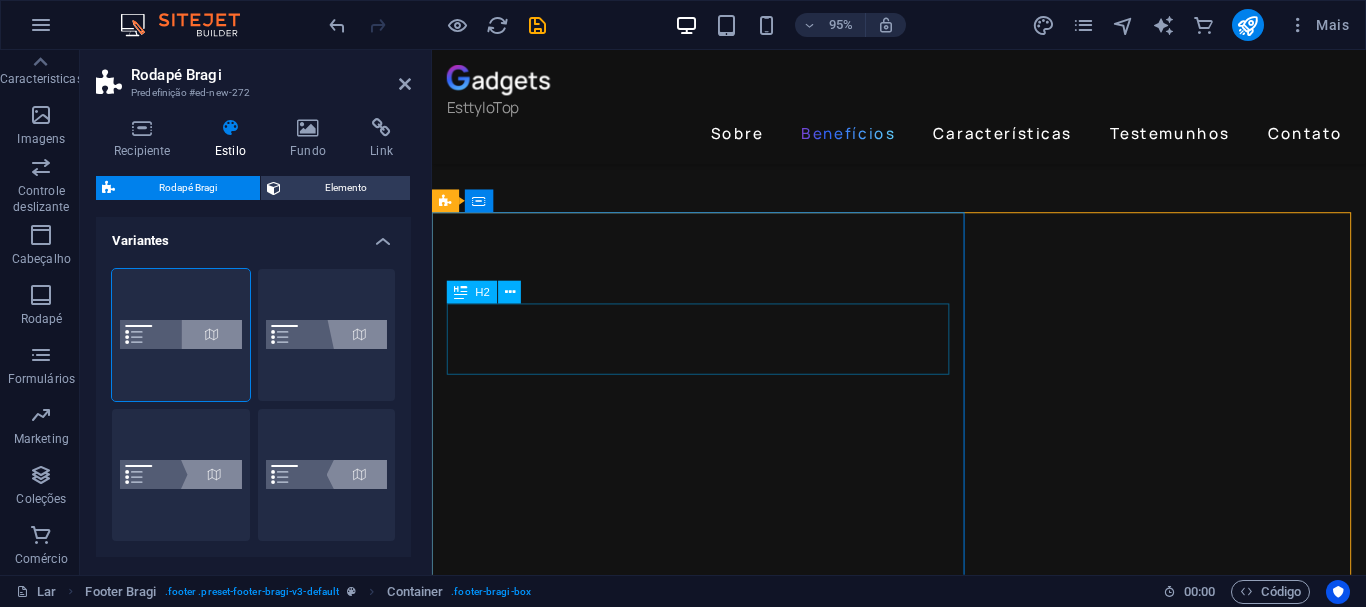 click on "Entre em contato" at bounding box center [923, 5275] 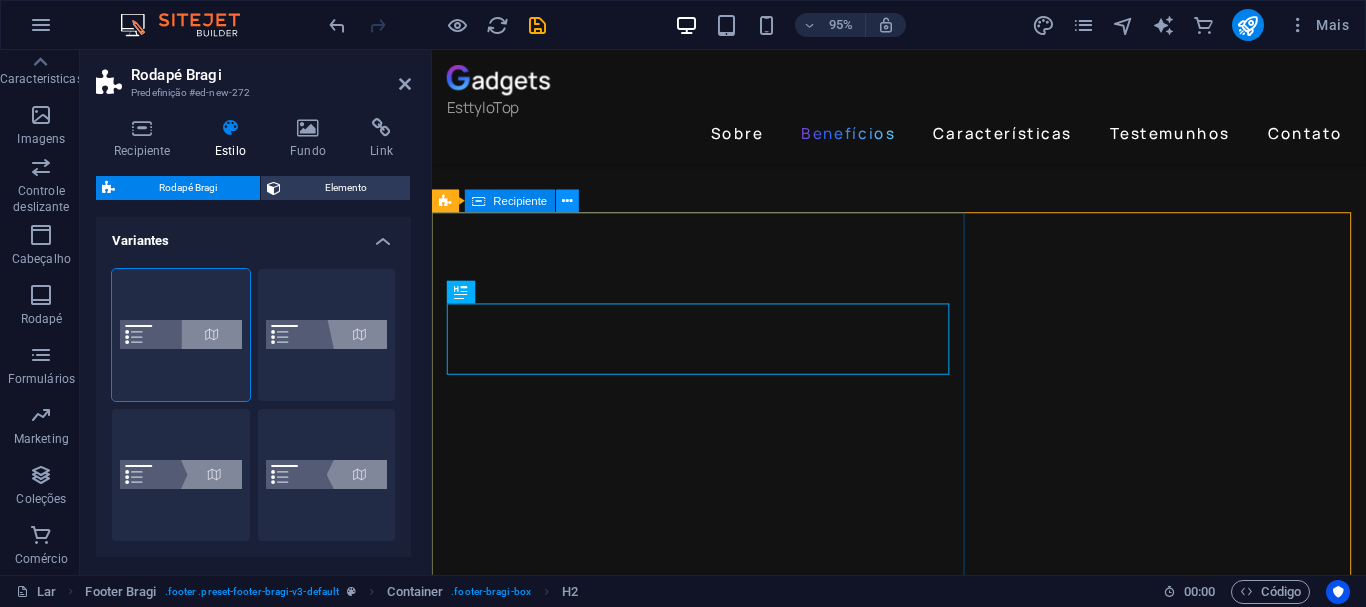 click at bounding box center (567, 201) 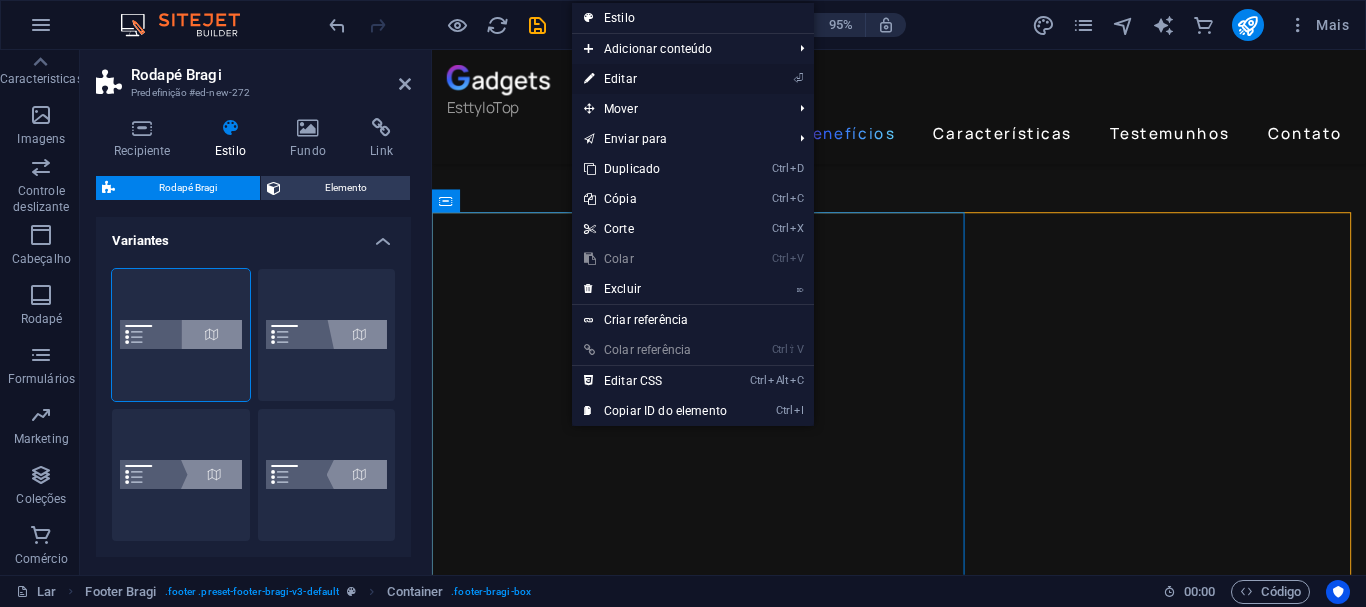 click on "Editar" at bounding box center [620, 79] 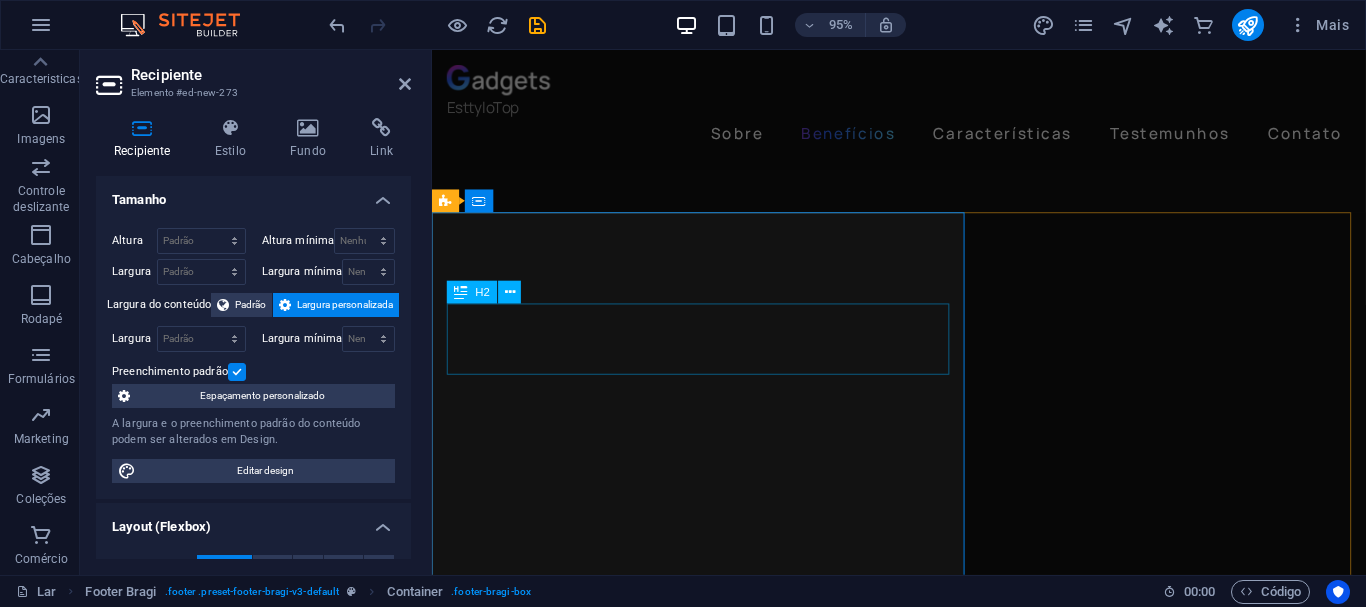 drag, startPoint x: 660, startPoint y: 349, endPoint x: 1000, endPoint y: 336, distance: 340.24844 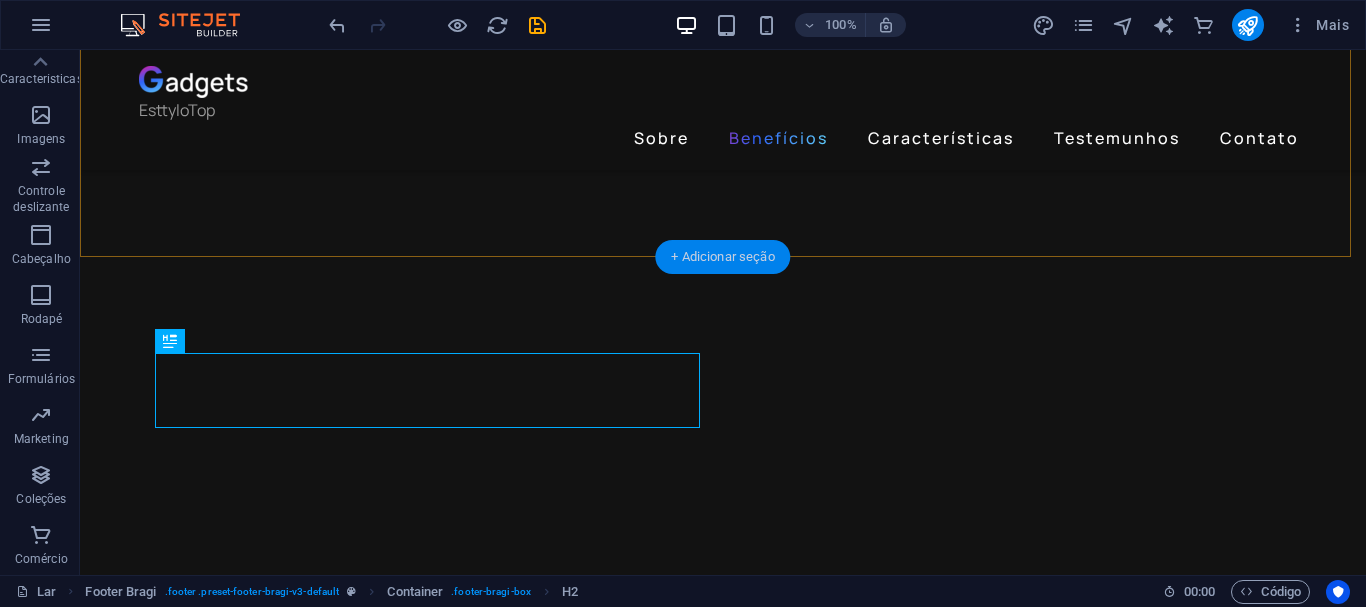 click on "+ Adicionar seção" at bounding box center (722, 256) 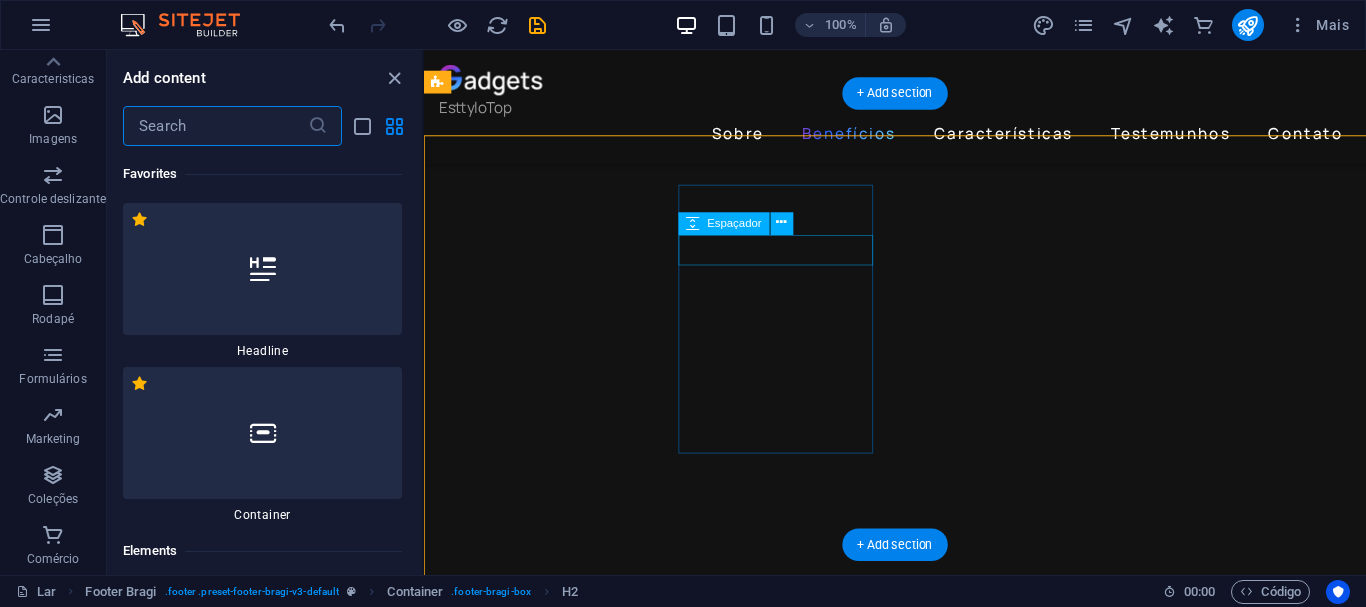 scroll, scrollTop: 1447, scrollLeft: 0, axis: vertical 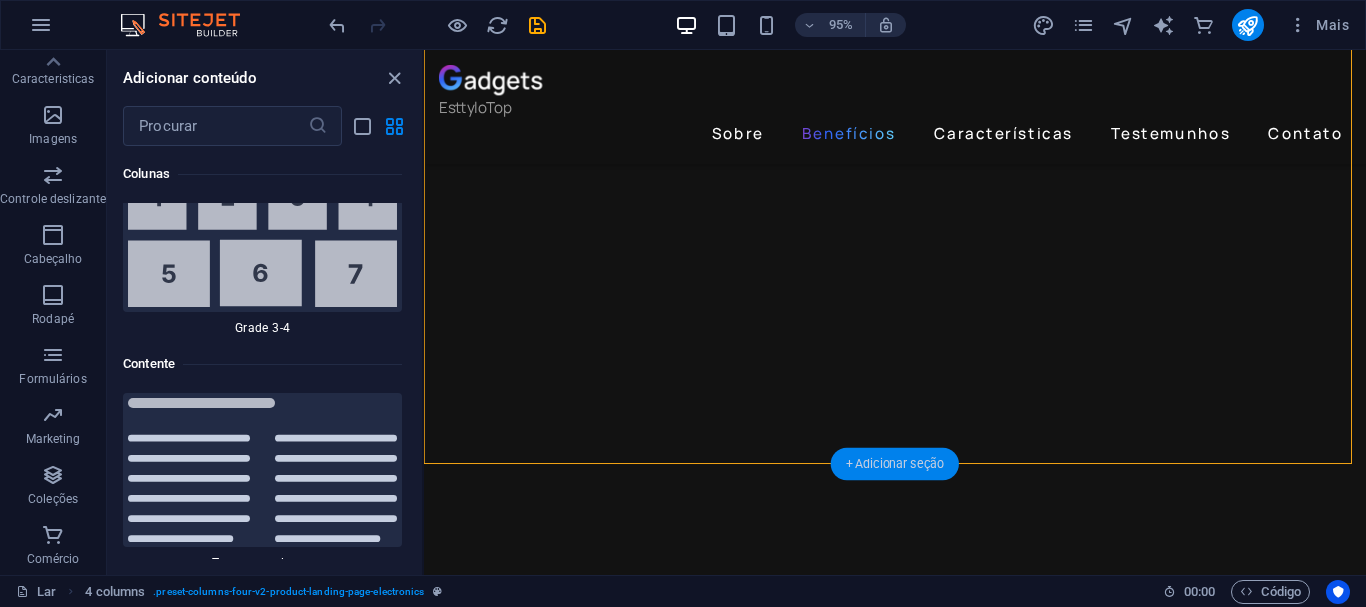 click on "+ Adicionar seção" at bounding box center (895, 464) 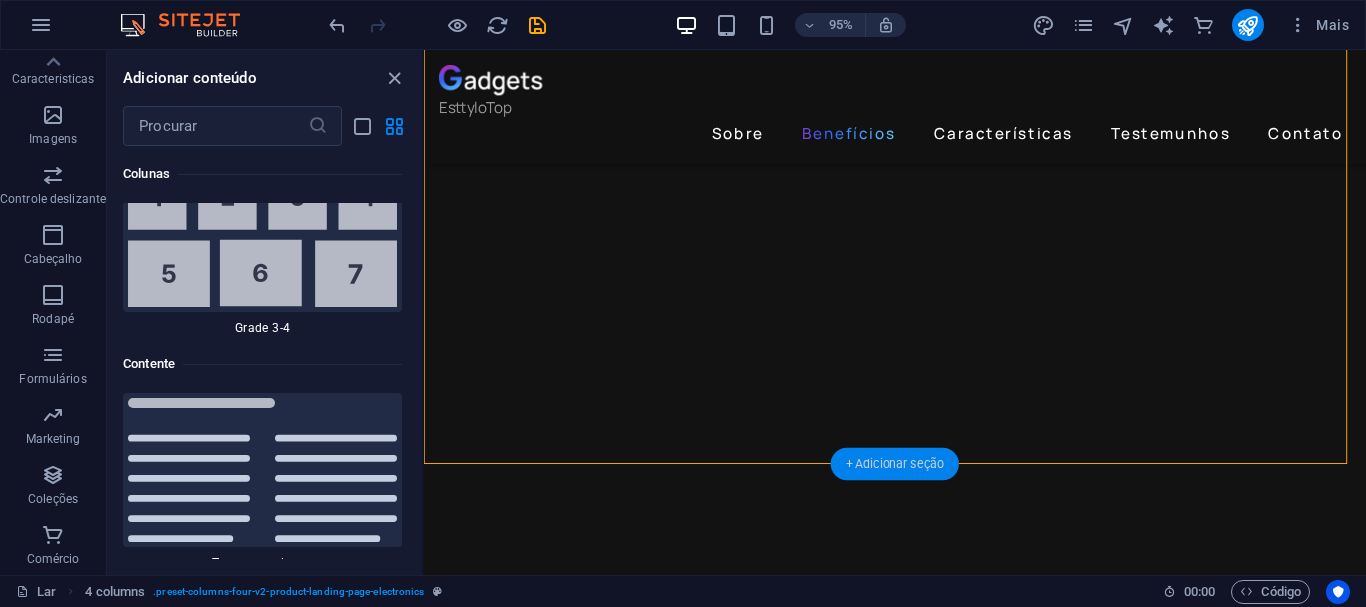 scroll, scrollTop: 1447, scrollLeft: 0, axis: vertical 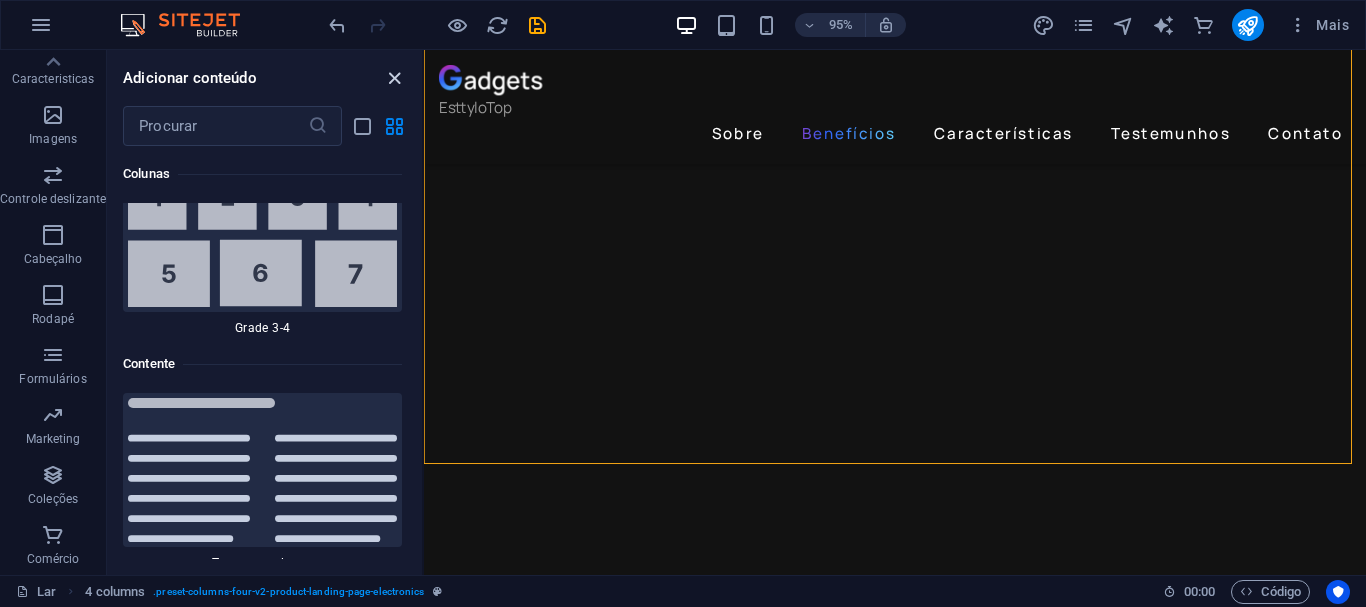 click at bounding box center (394, 78) 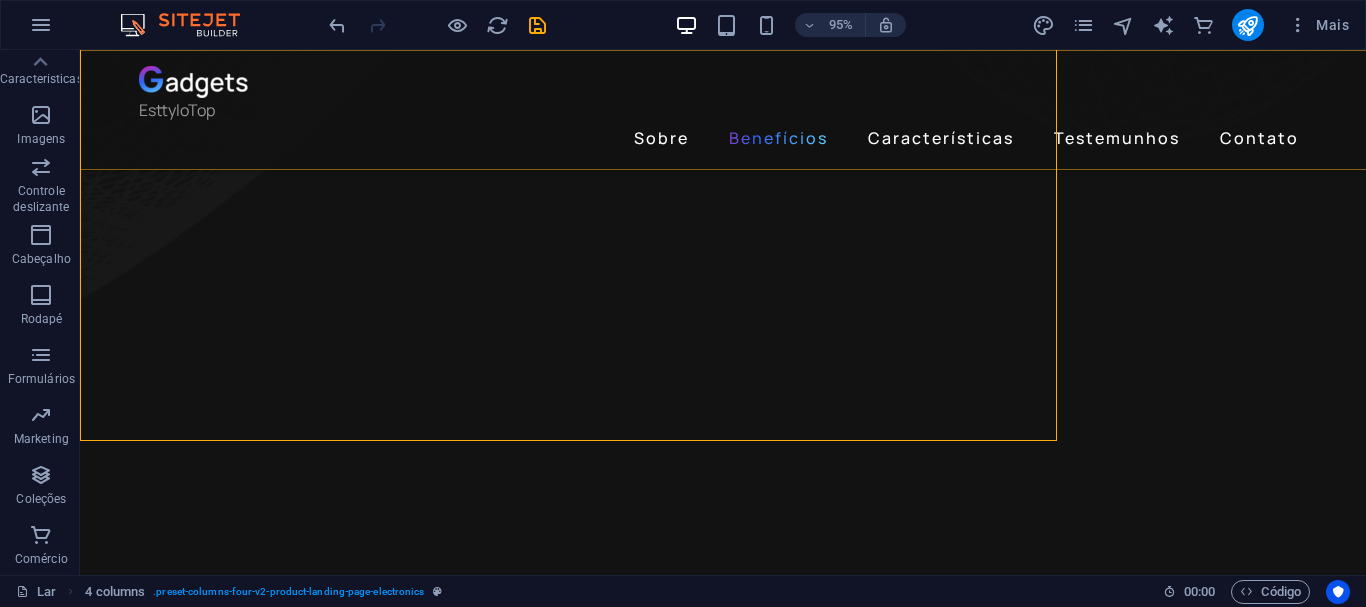 scroll, scrollTop: 1576, scrollLeft: 0, axis: vertical 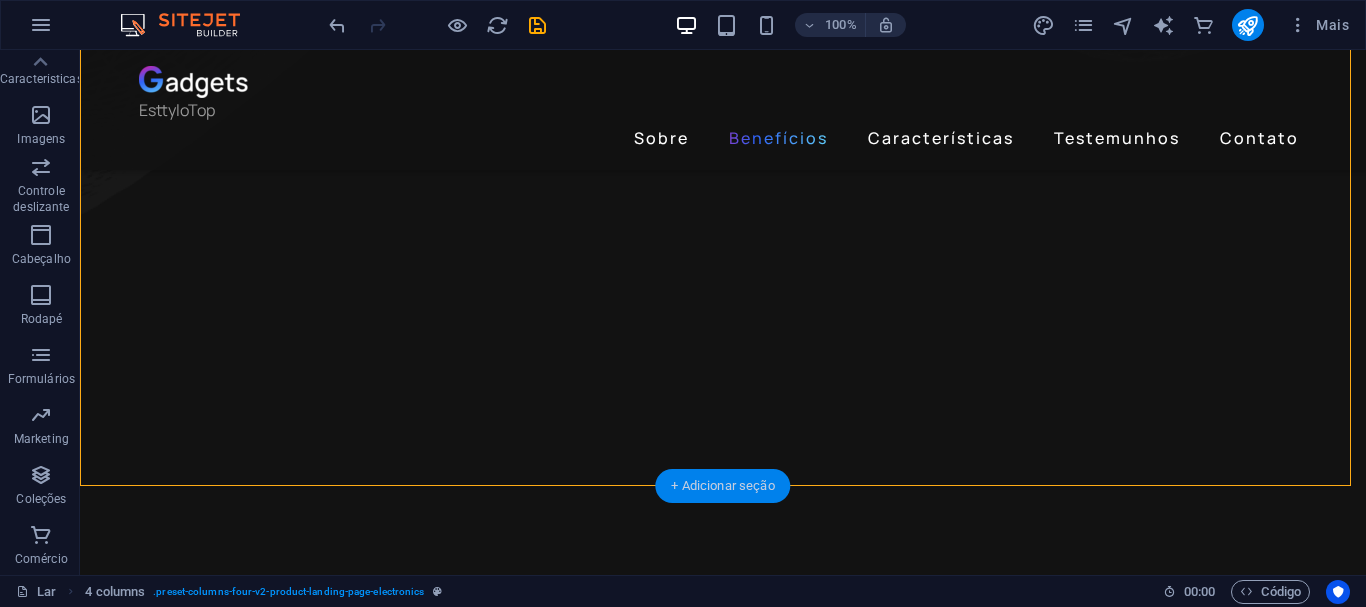 drag, startPoint x: 716, startPoint y: 489, endPoint x: 277, endPoint y: 438, distance: 441.95248 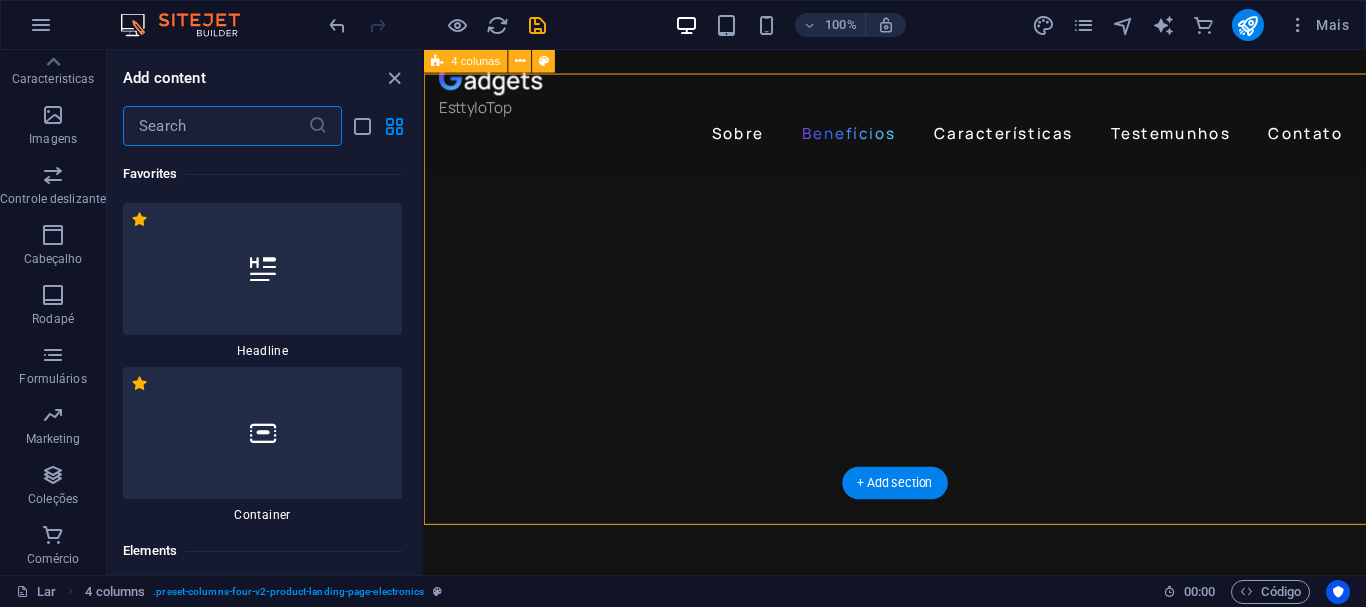 scroll, scrollTop: 1428, scrollLeft: 0, axis: vertical 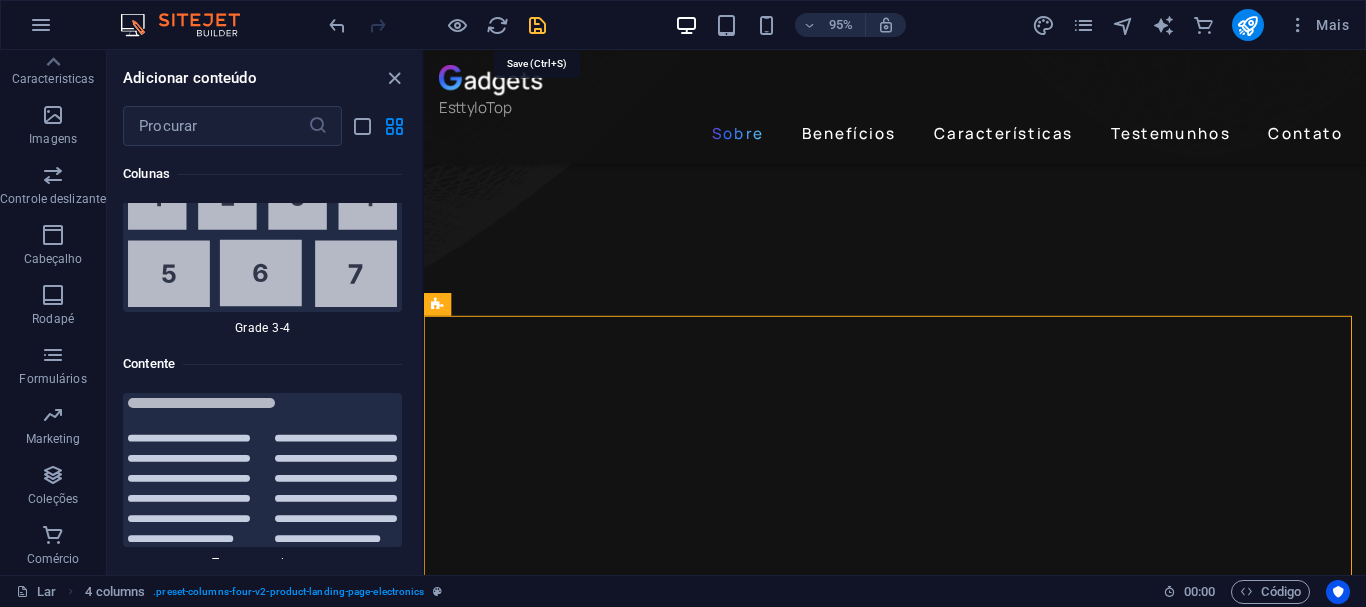 click at bounding box center [537, 25] 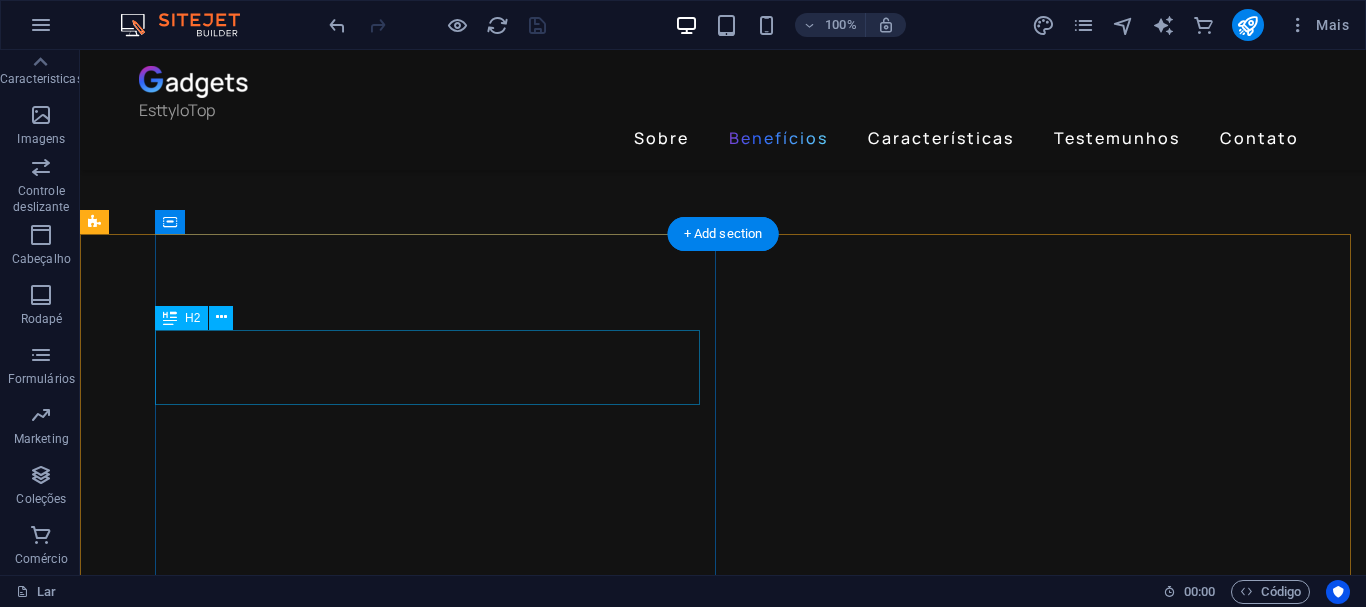 scroll, scrollTop: 1828, scrollLeft: 0, axis: vertical 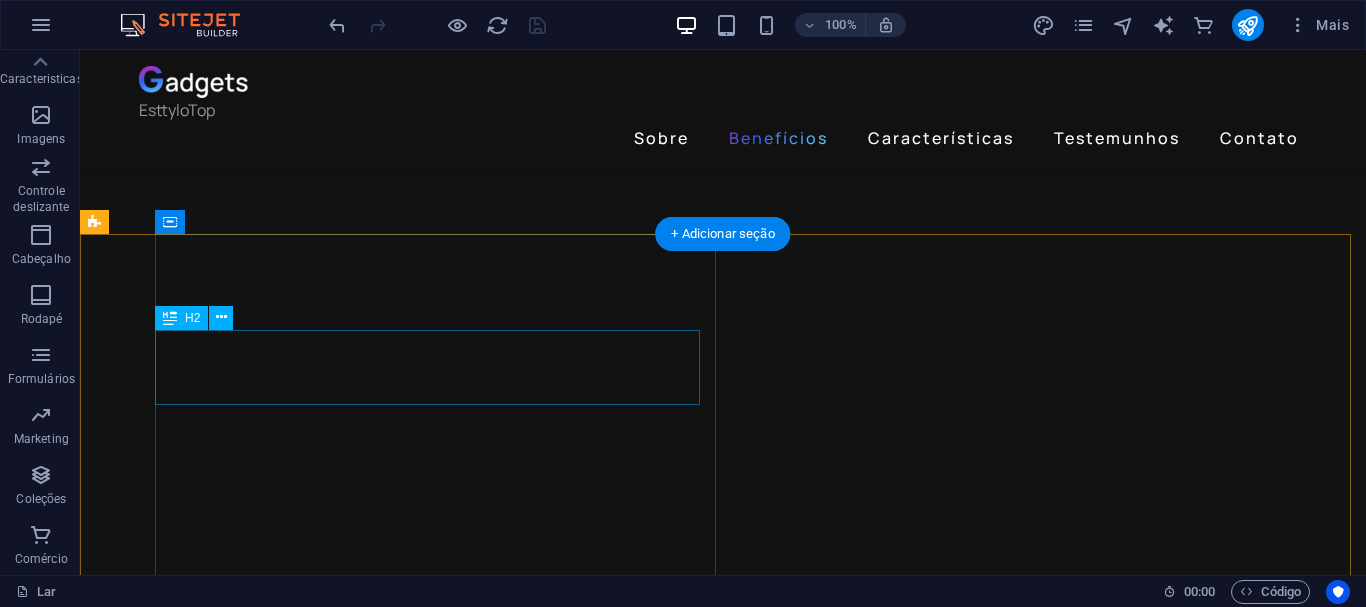 click on "Entre em contato" at bounding box center (752, 5702) 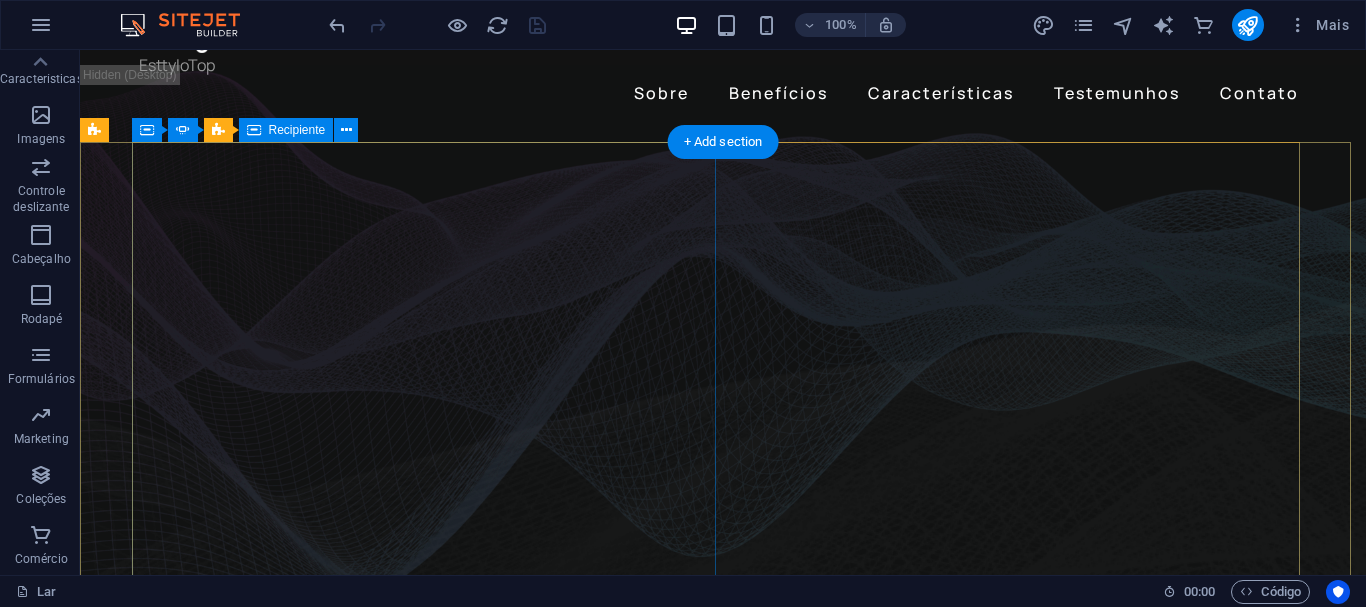 scroll, scrollTop: 28, scrollLeft: 0, axis: vertical 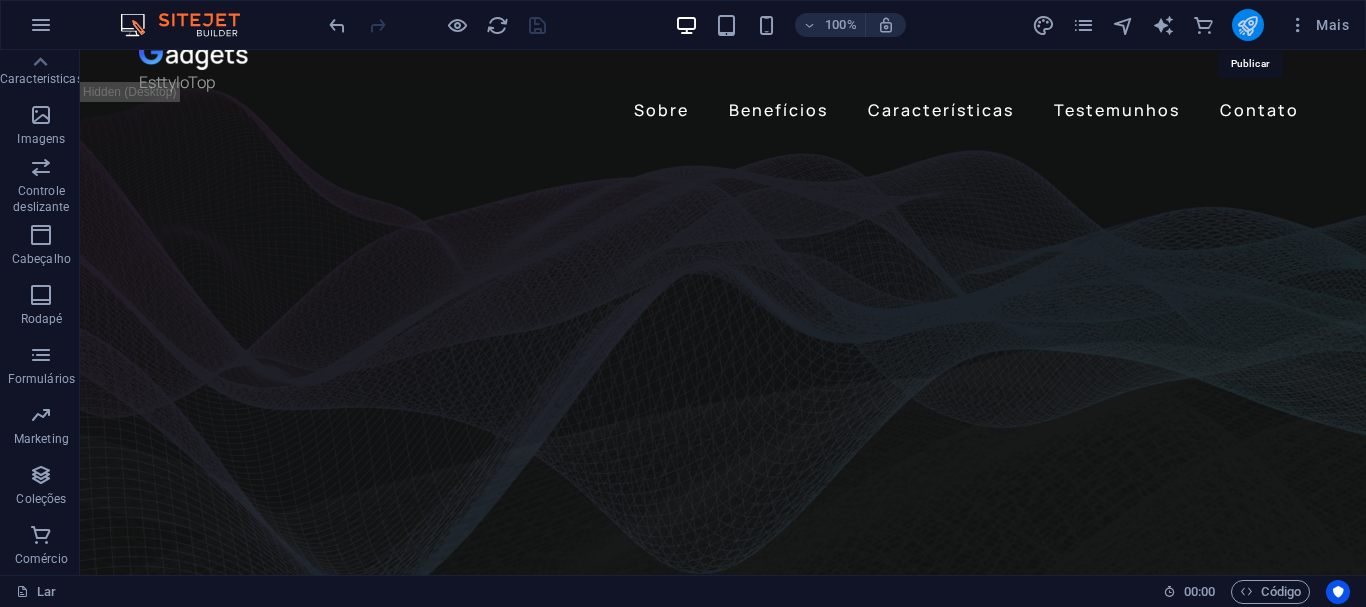 click at bounding box center (1247, 25) 